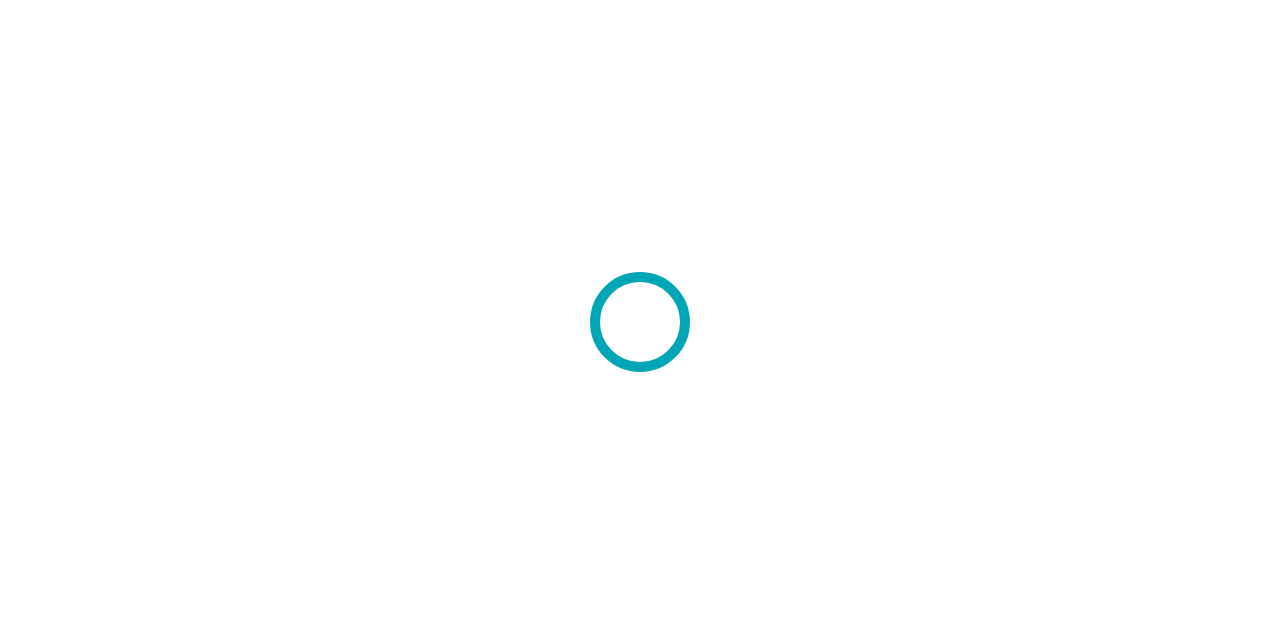 scroll, scrollTop: 0, scrollLeft: 0, axis: both 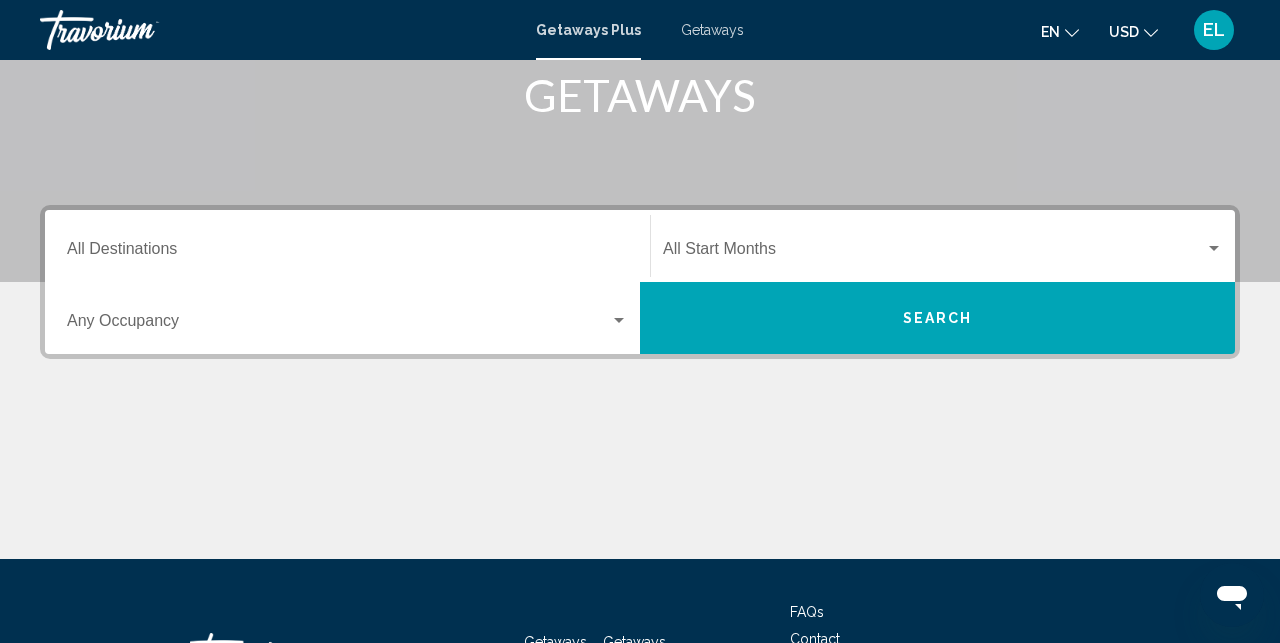 click on "Destination All Destinations" at bounding box center (347, 253) 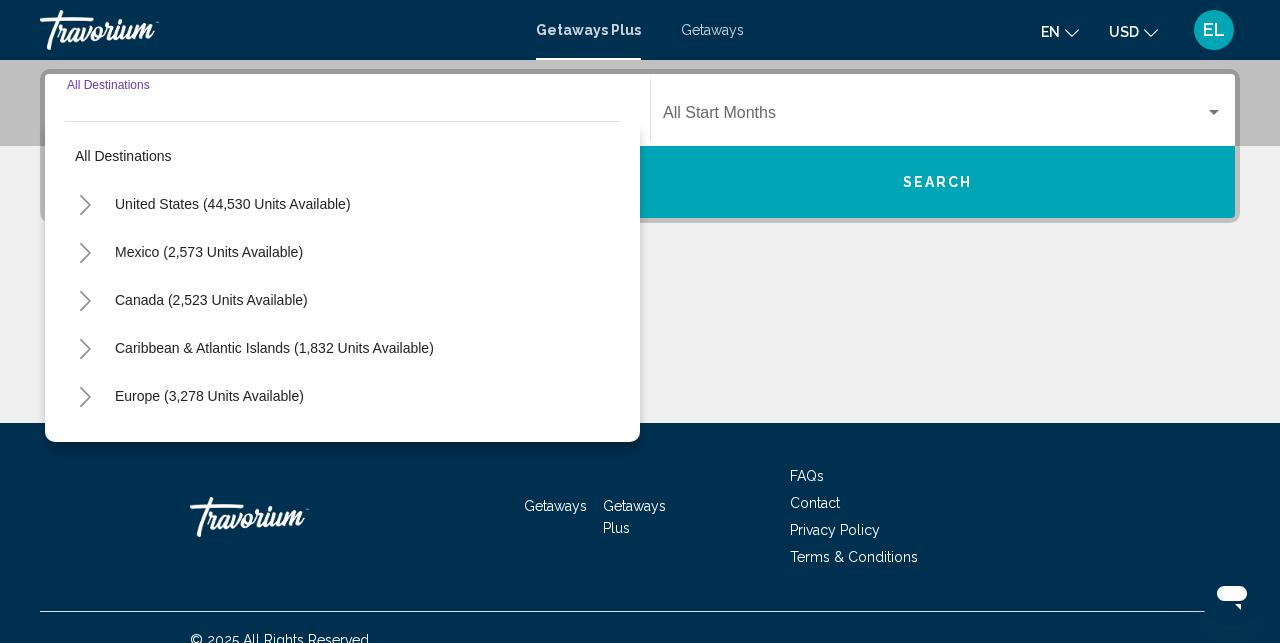 scroll, scrollTop: 458, scrollLeft: 0, axis: vertical 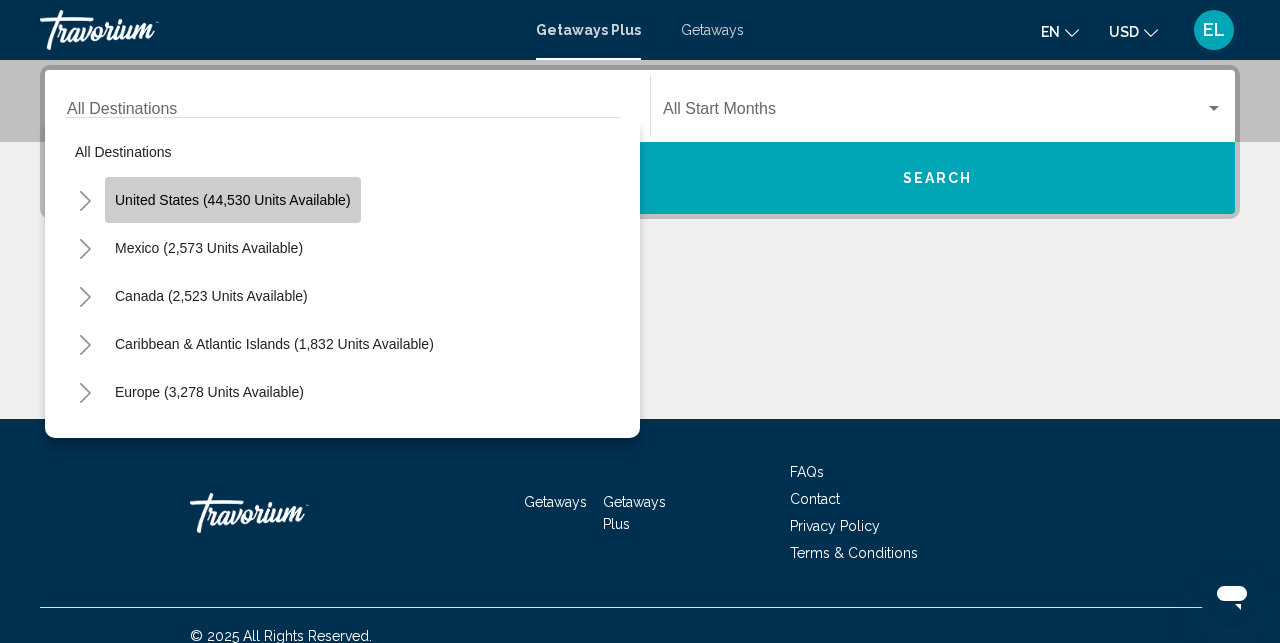 click on "United States (44,530 units available)" at bounding box center [209, 248] 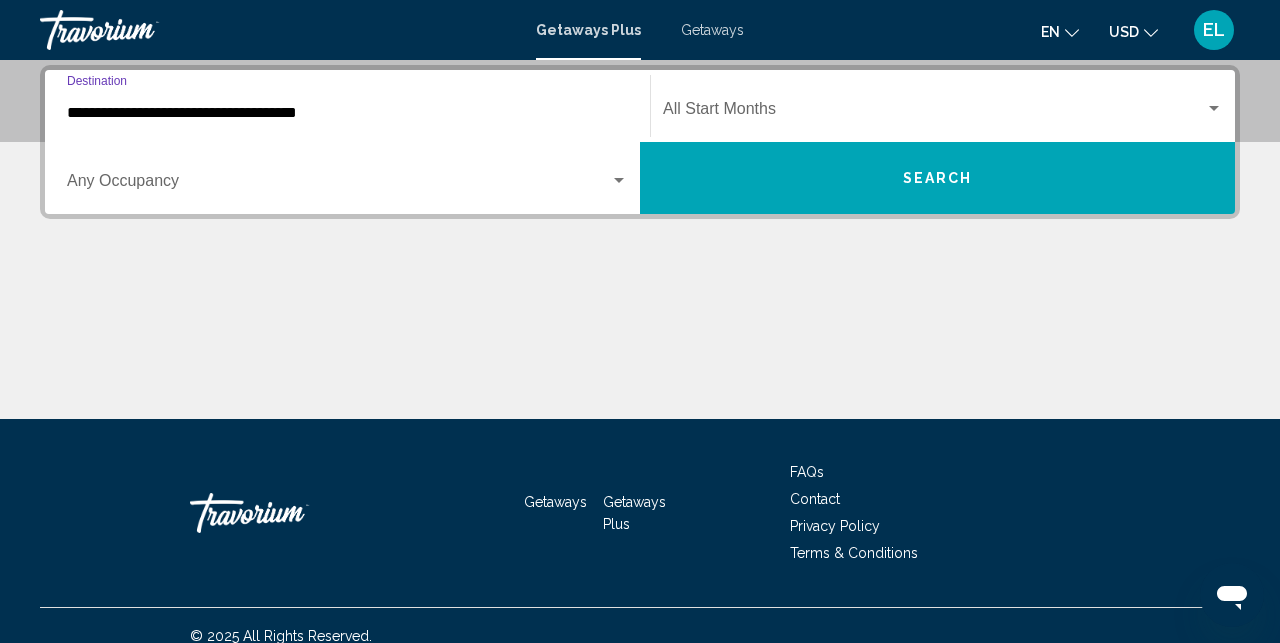 click at bounding box center (934, 113) 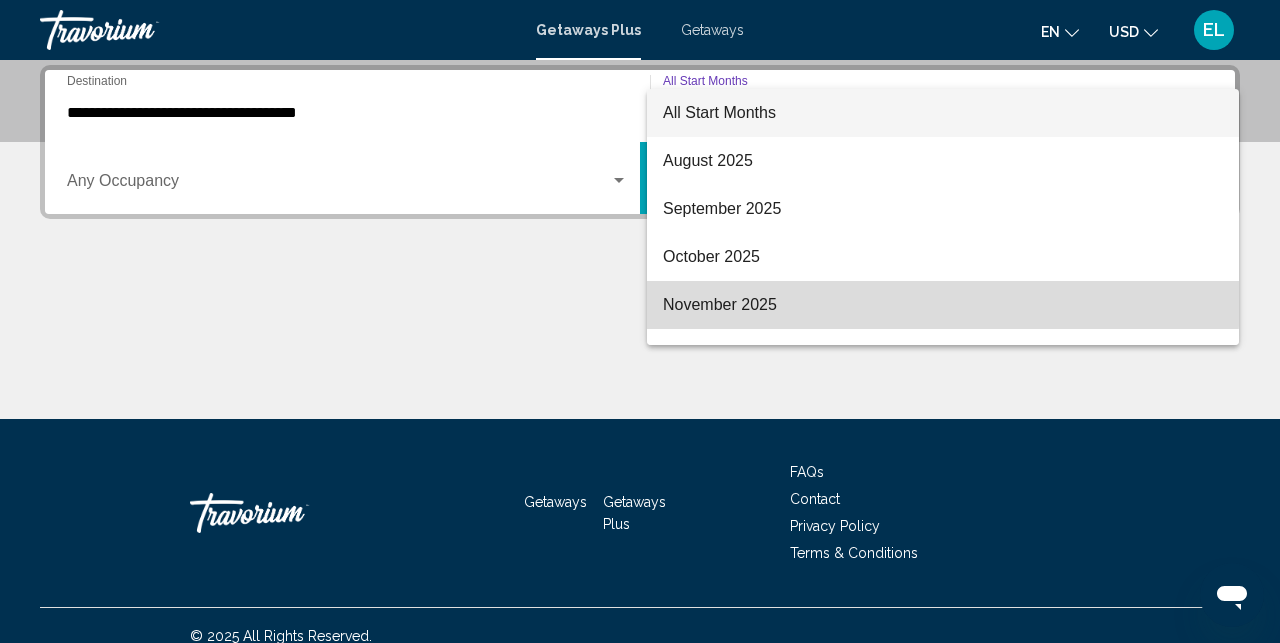 click on "November 2025" at bounding box center [943, 305] 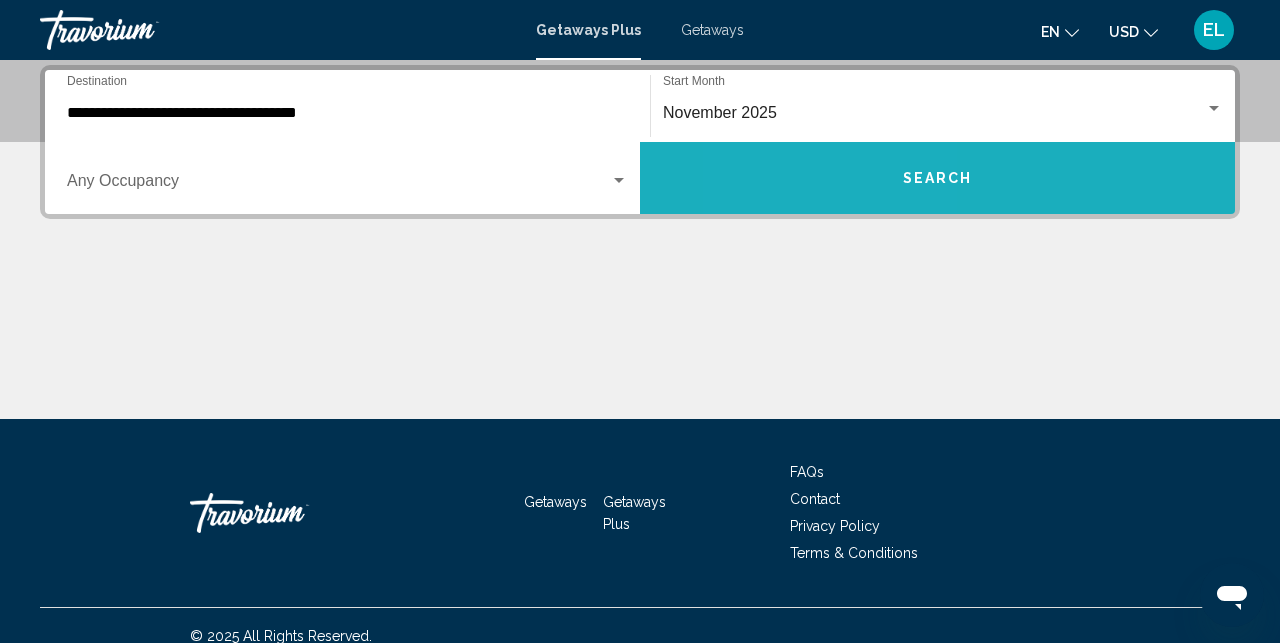 click on "Search" at bounding box center (937, 178) 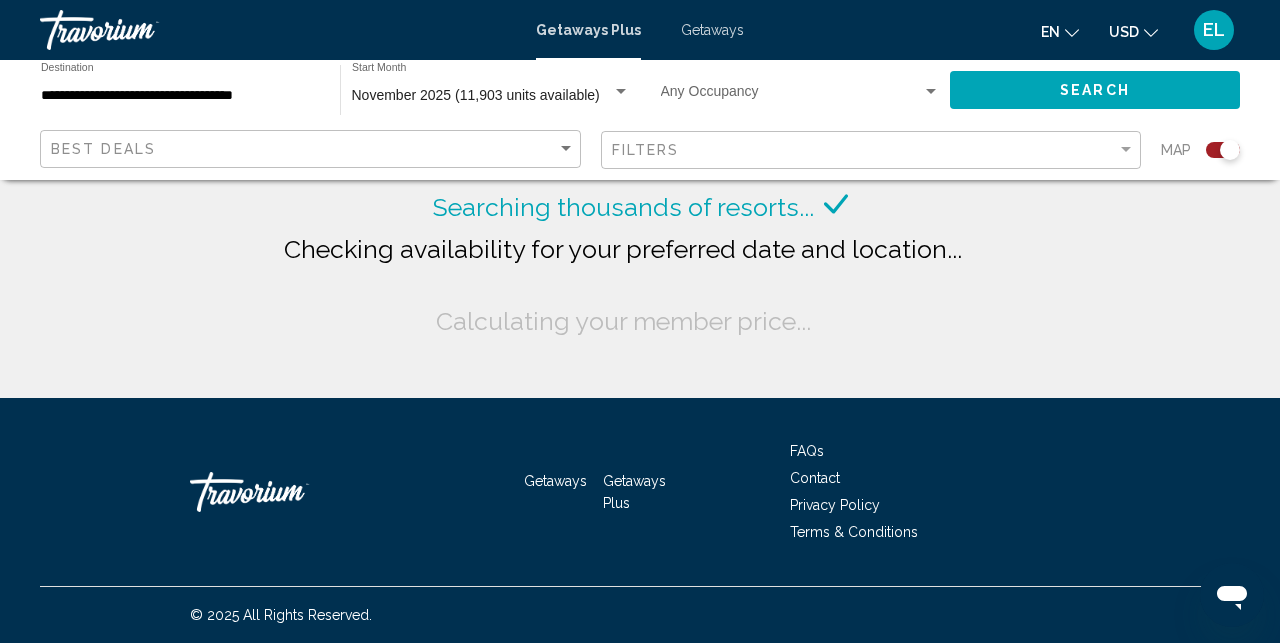 scroll, scrollTop: 0, scrollLeft: 0, axis: both 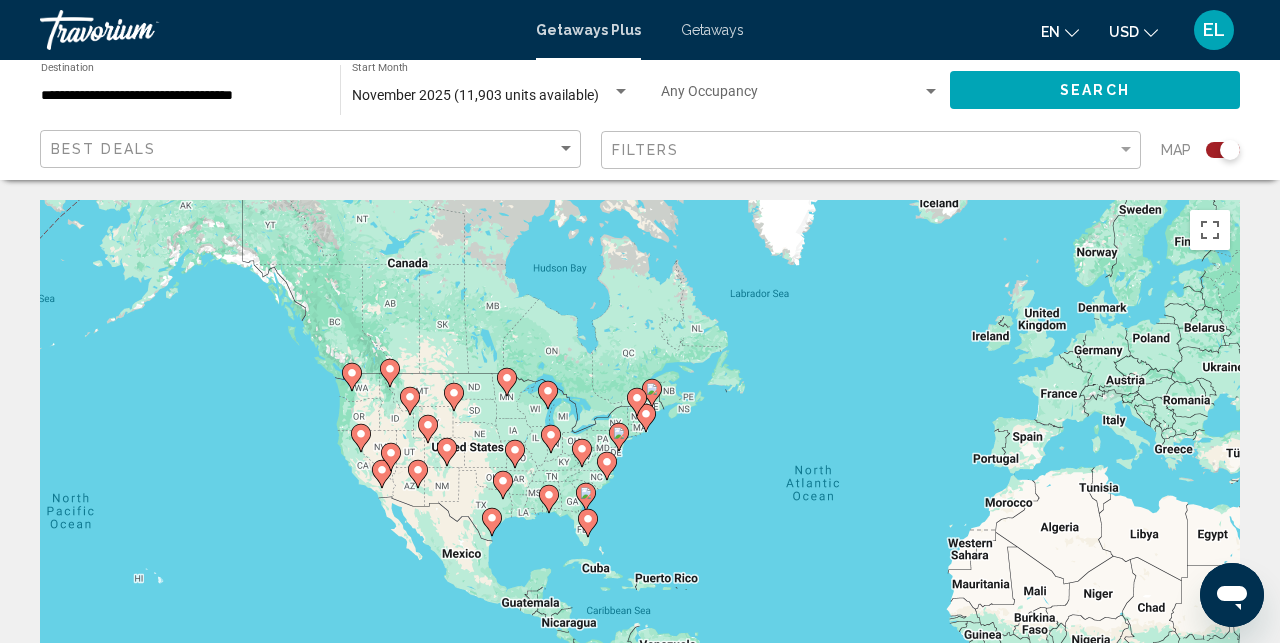 drag, startPoint x: 458, startPoint y: 511, endPoint x: 701, endPoint y: 526, distance: 243.46252 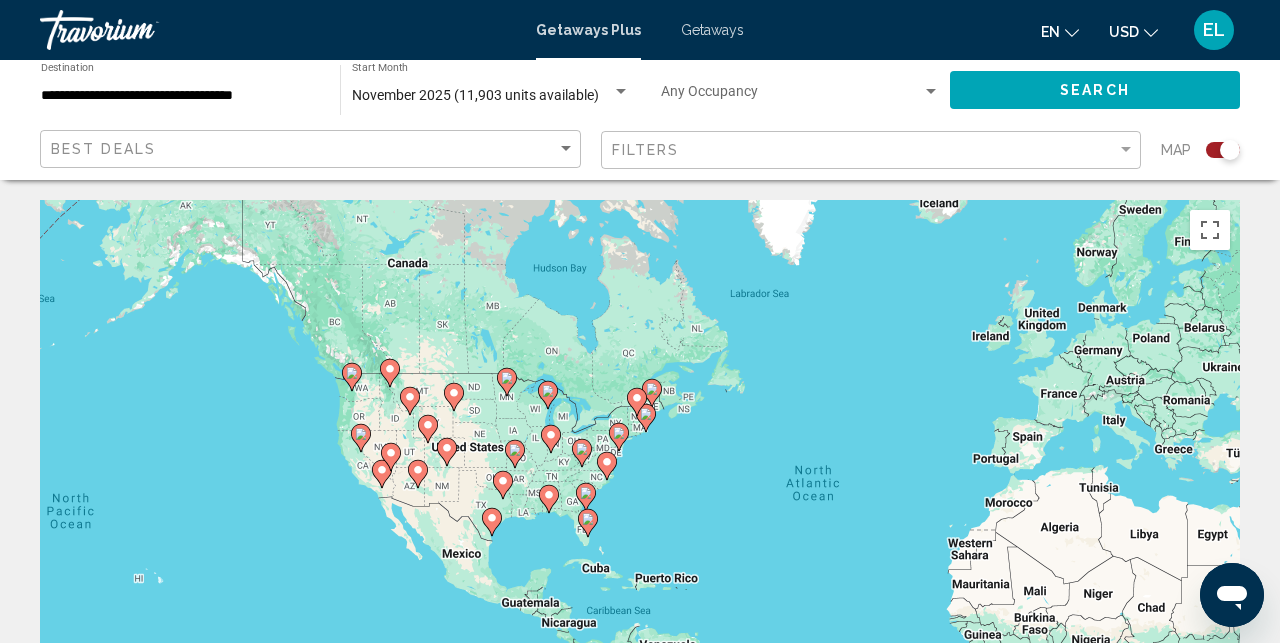 click on "To activate drag with keyboard, press Alt + Enter. Once in keyboard drag state, use the arrow keys to move the marker. To complete the drag, press the Enter key. To cancel, press Escape." at bounding box center (640, 500) 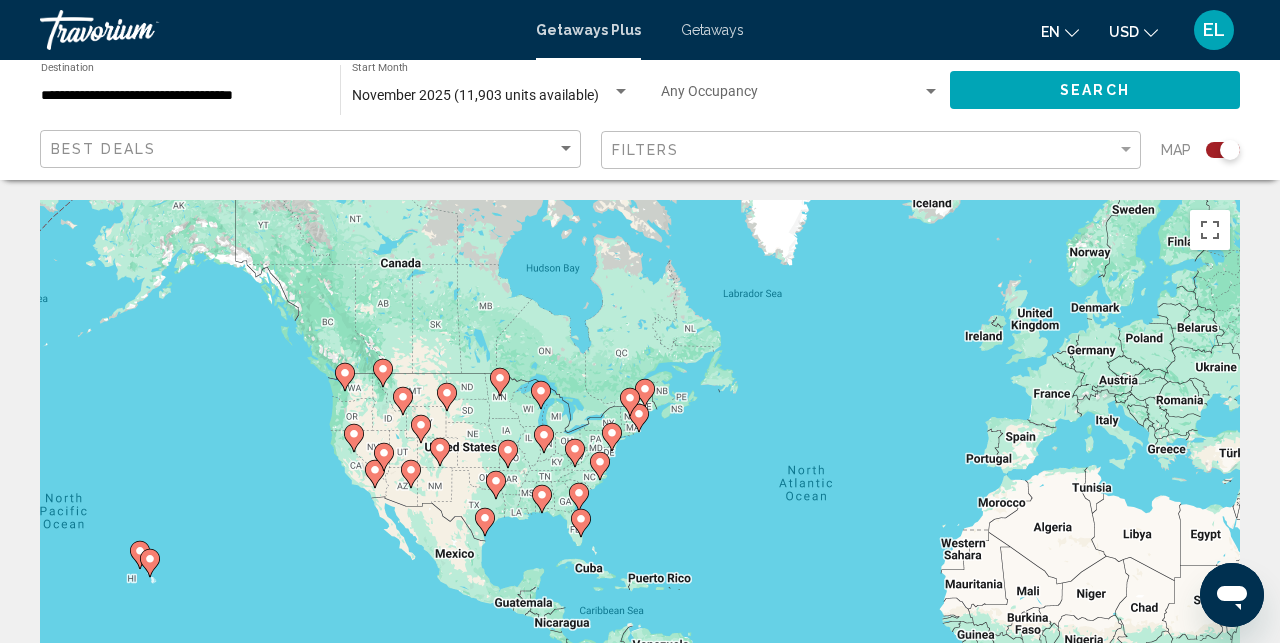 drag, startPoint x: 382, startPoint y: 529, endPoint x: 361, endPoint y: 529, distance: 21 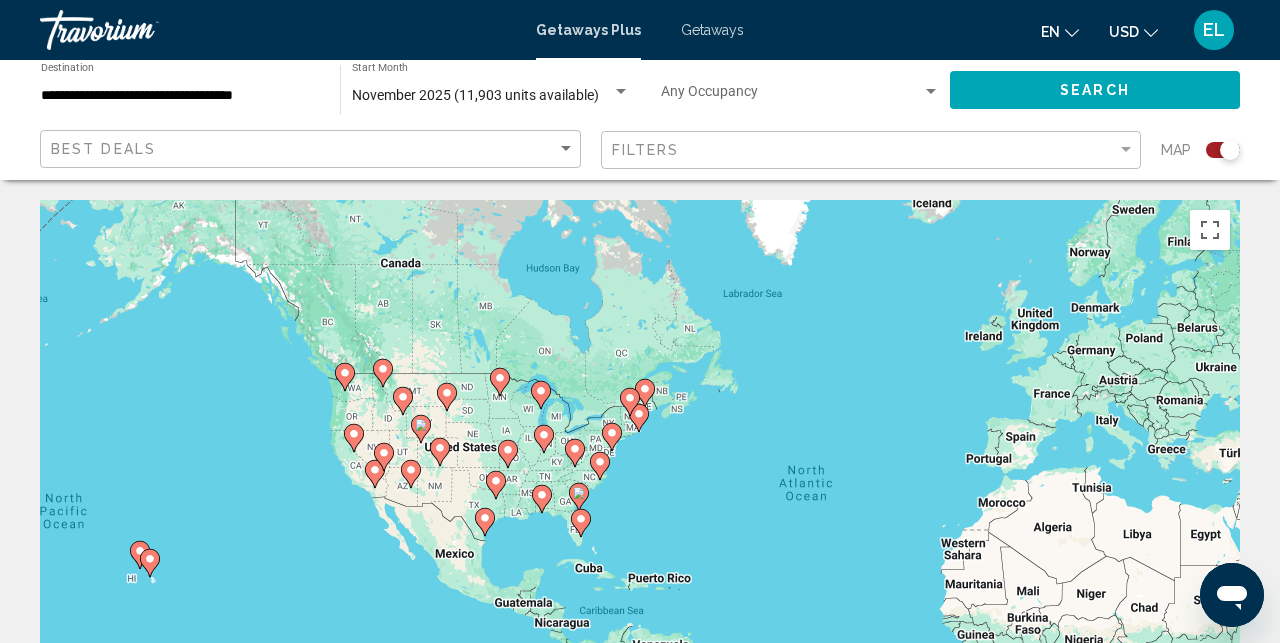 click on "To activate drag with keyboard, press Alt + Enter. Once in keyboard drag state, use the arrow keys to move the marker. To complete the drag, press the Enter key. To cancel, press Escape." at bounding box center [640, 500] 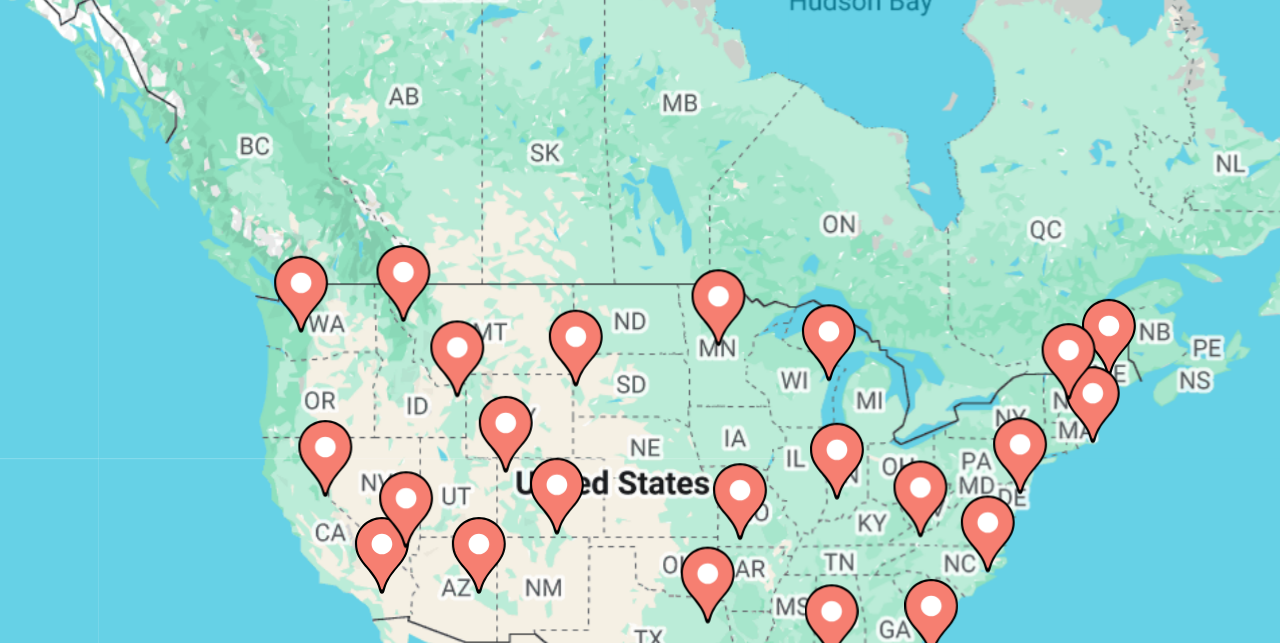 click 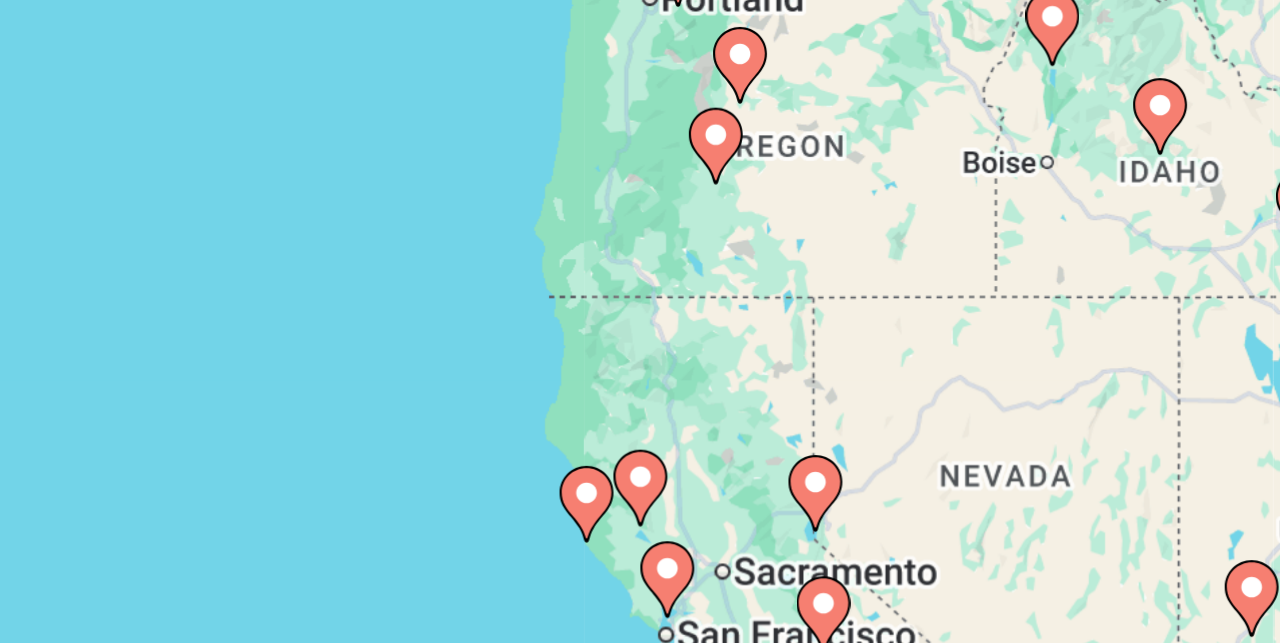 drag, startPoint x: 208, startPoint y: 170, endPoint x: 43, endPoint y: 91, distance: 182.93715 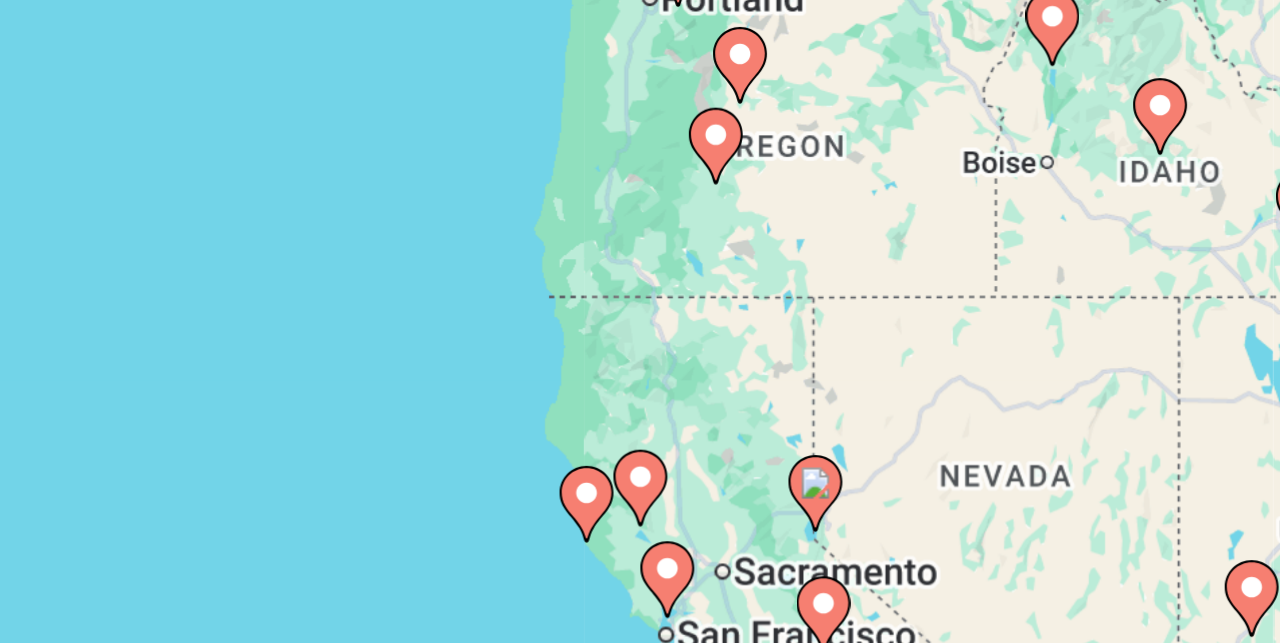 click on "To navigate, press the arrow keys. To activate drag with keyboard, press Alt + Enter. Once in keyboard drag state, use the arrow keys to move the marker. To complete the drag, press the Enter key. To cancel, press Escape." at bounding box center [640, 500] 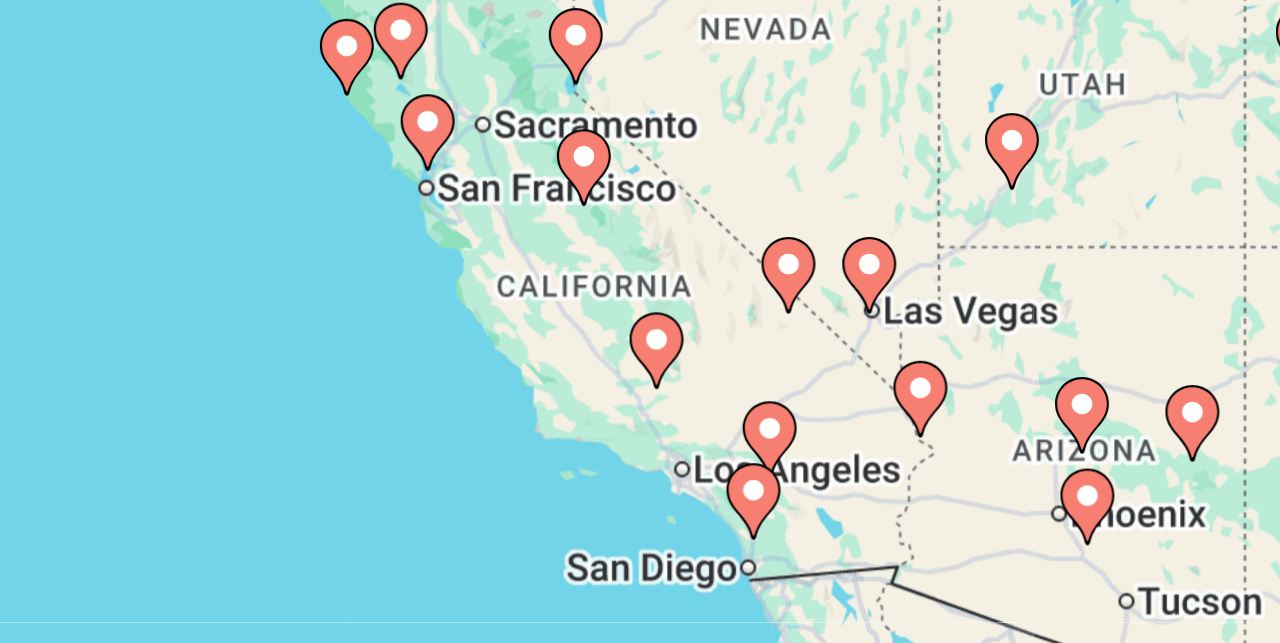drag, startPoint x: 79, startPoint y: 170, endPoint x: 38, endPoint y: 54, distance: 123.03252 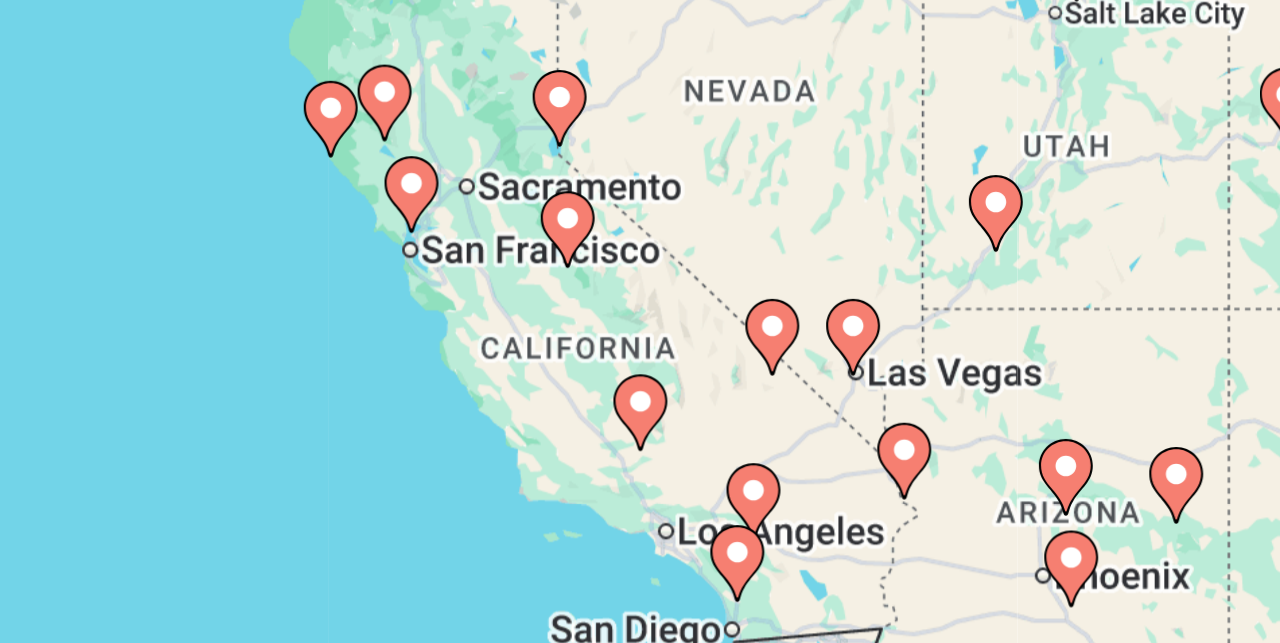 drag, startPoint x: 63, startPoint y: 70, endPoint x: 58, endPoint y: 97, distance: 27.45906 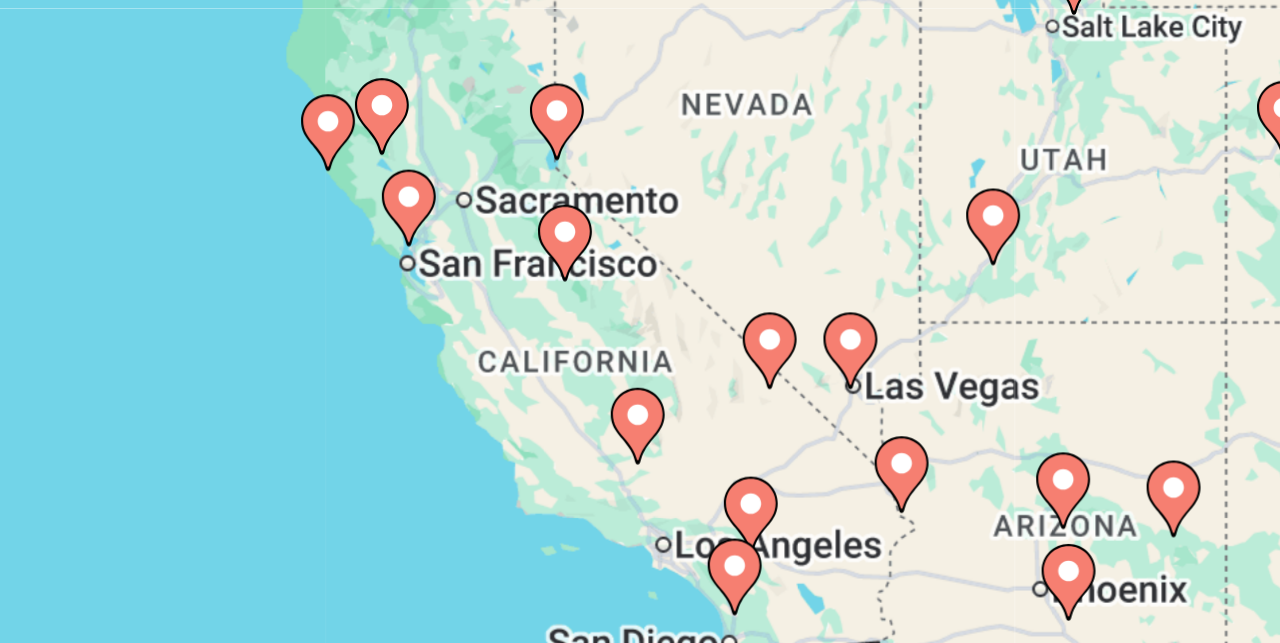 click 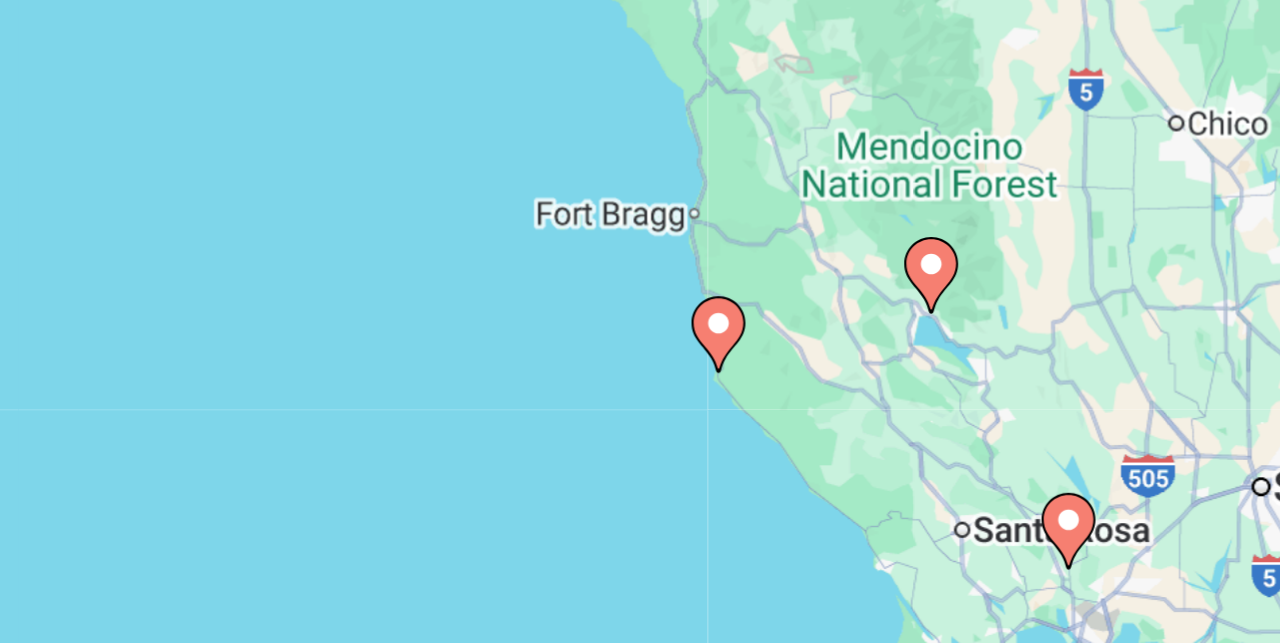 drag, startPoint x: 225, startPoint y: 137, endPoint x: 65, endPoint y: 39, distance: 187.62729 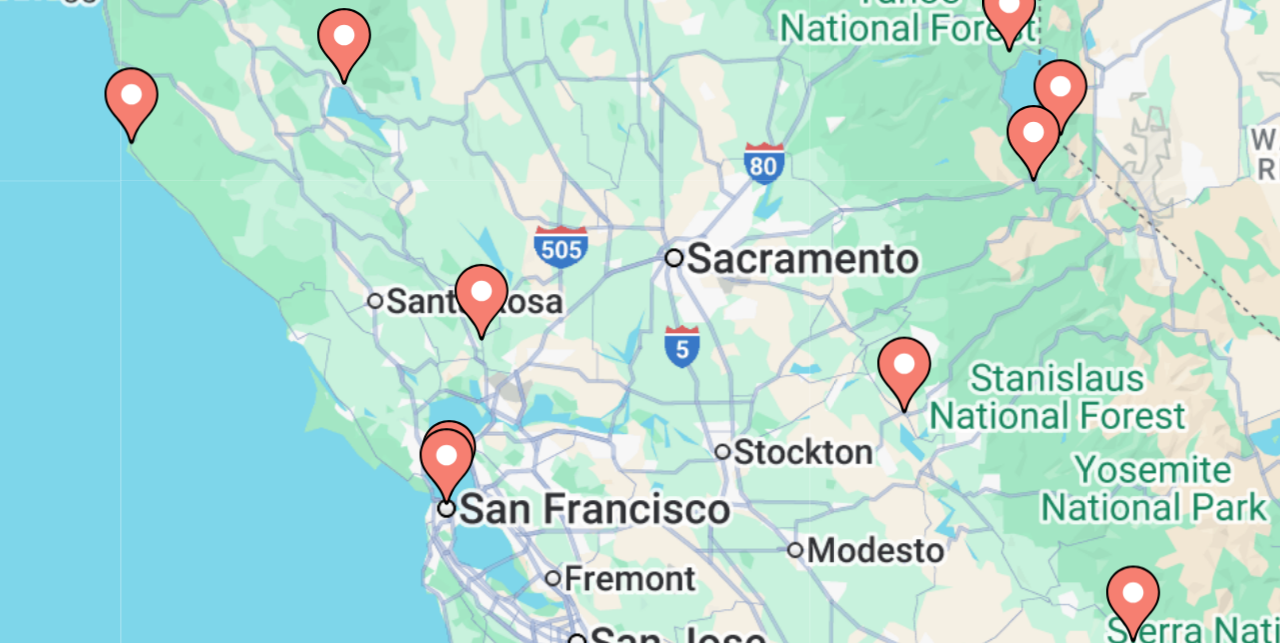 drag, startPoint x: 199, startPoint y: 154, endPoint x: 8, endPoint y: 92, distance: 200.81085 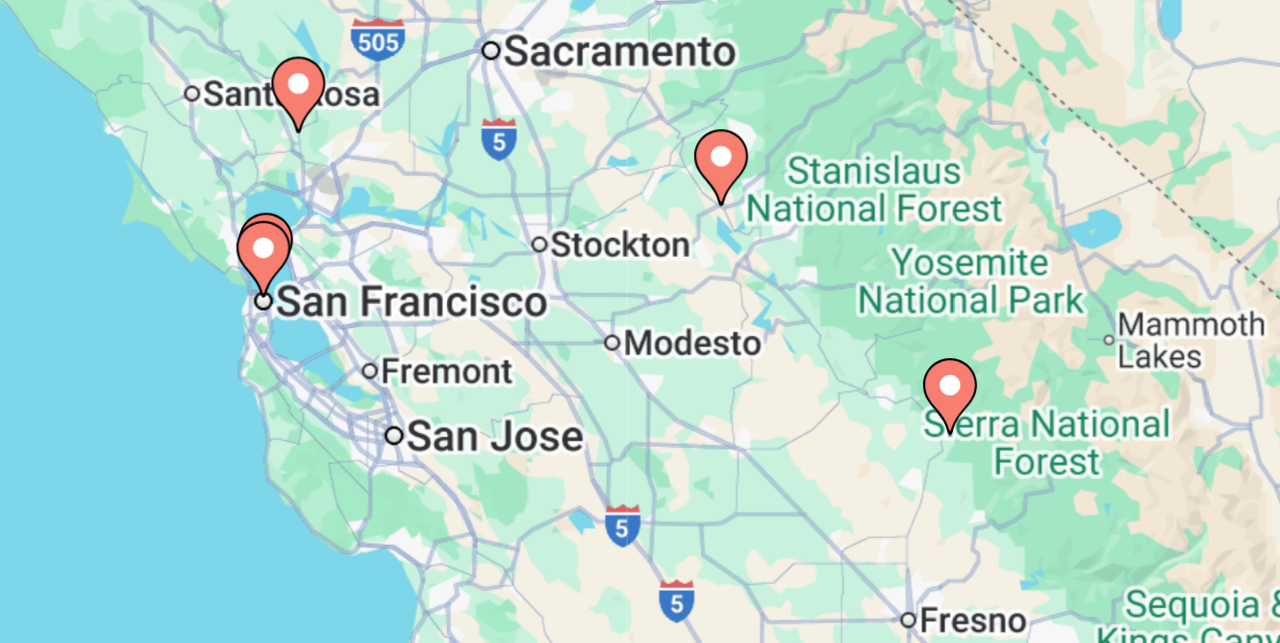 drag, startPoint x: 72, startPoint y: 176, endPoint x: 2, endPoint y: 98, distance: 104.80458 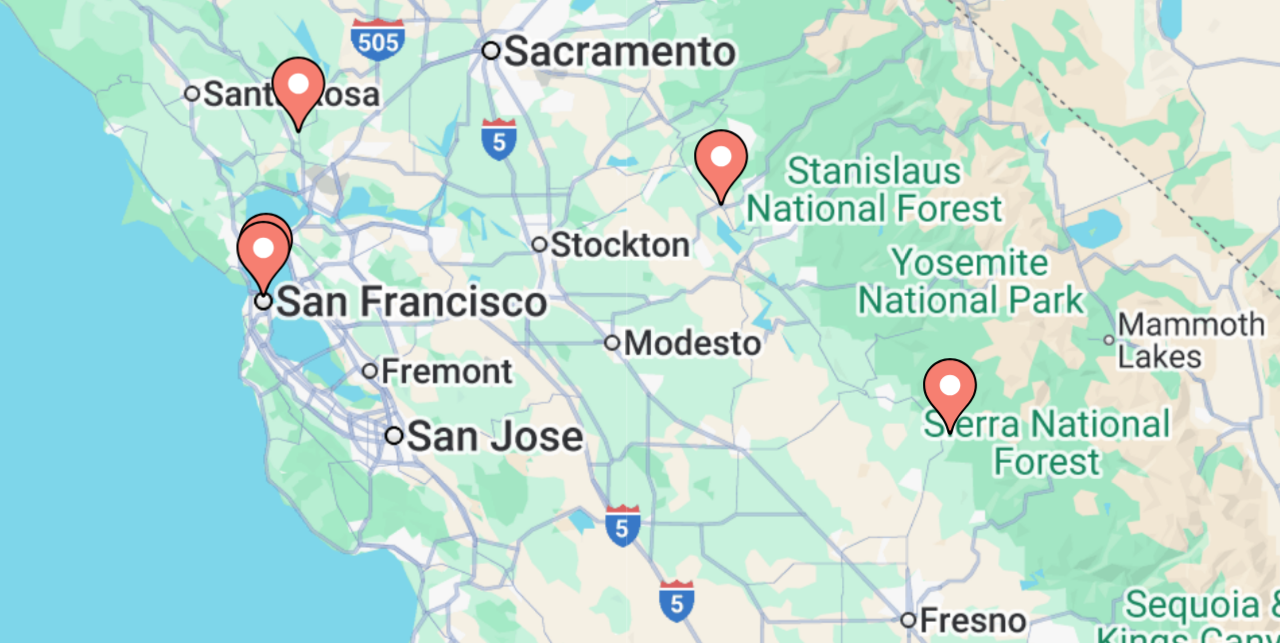 click at bounding box center (321, 364) 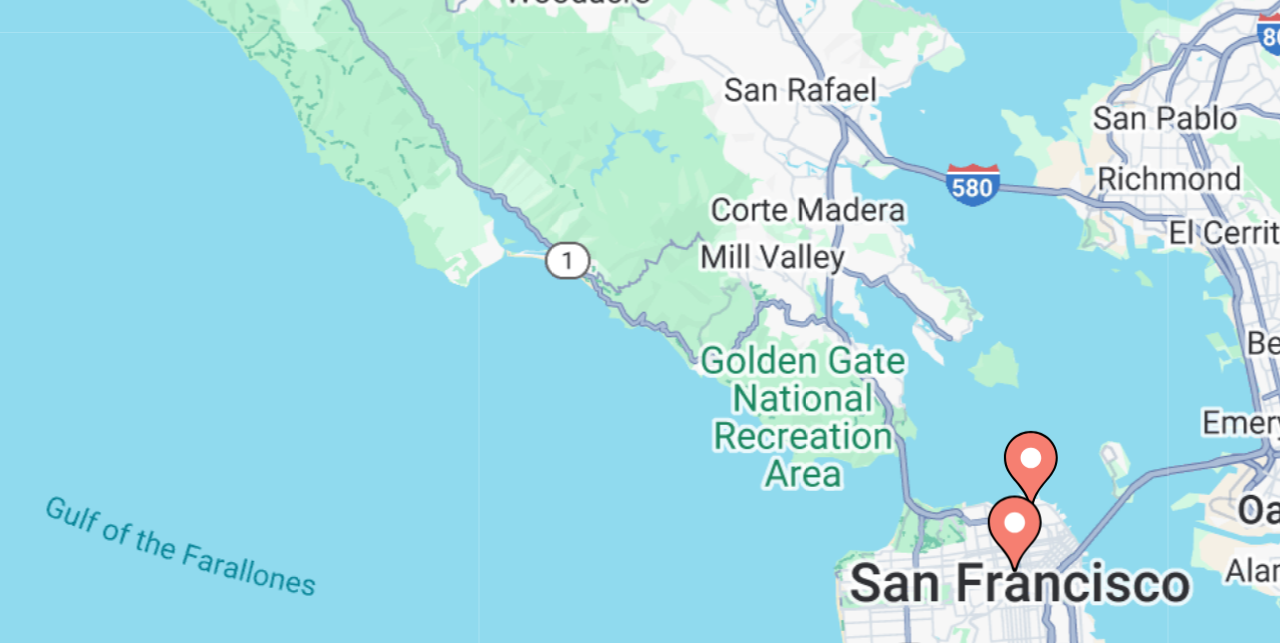 drag, startPoint x: 194, startPoint y: 159, endPoint x: 20, endPoint y: 67, distance: 196.8248 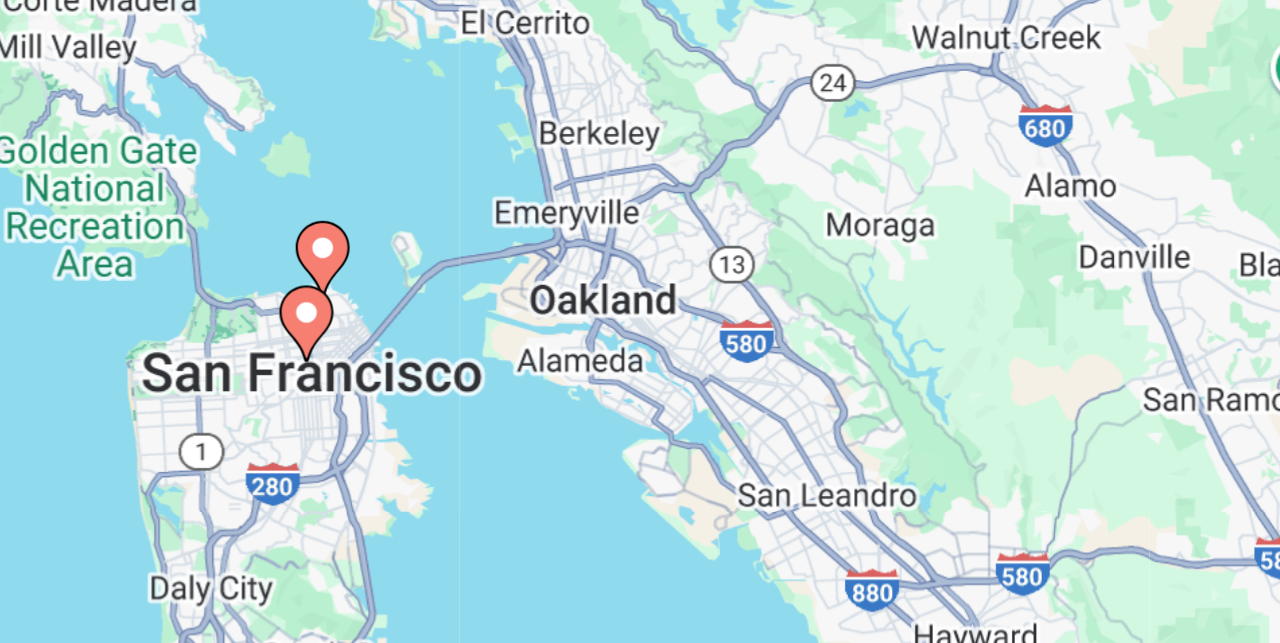 drag, startPoint x: 174, startPoint y: 134, endPoint x: 47, endPoint y: 133, distance: 127.00394 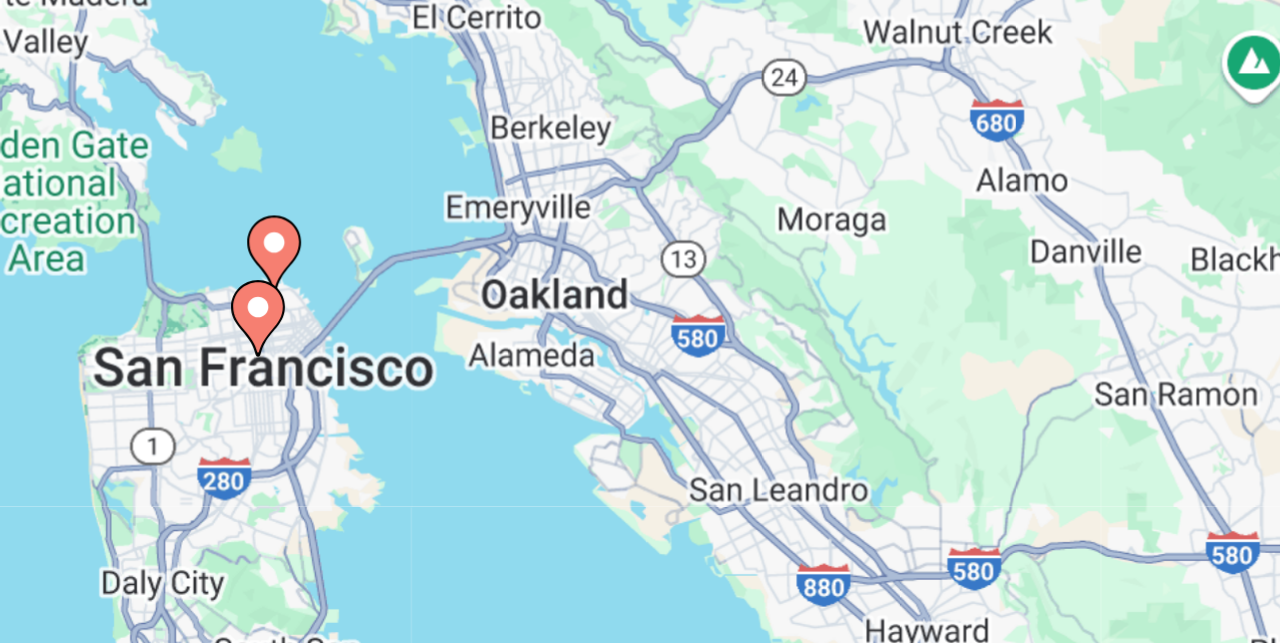 click 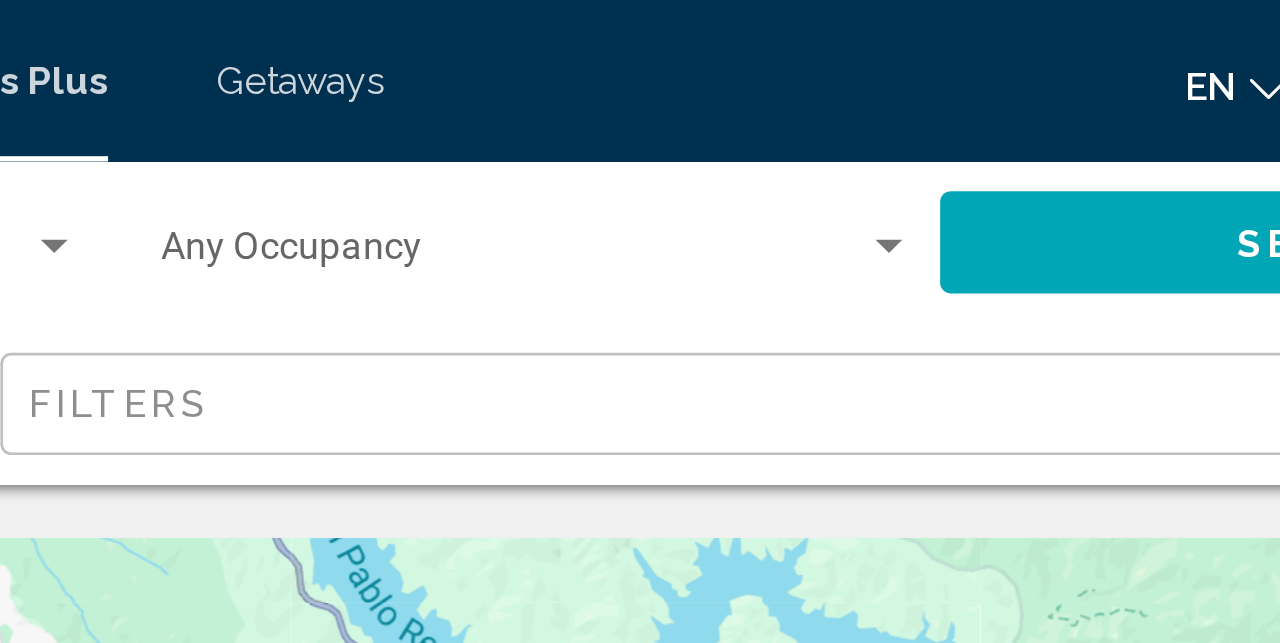 click on "[CITY], [STATE], USA" at bounding box center (640, 500) 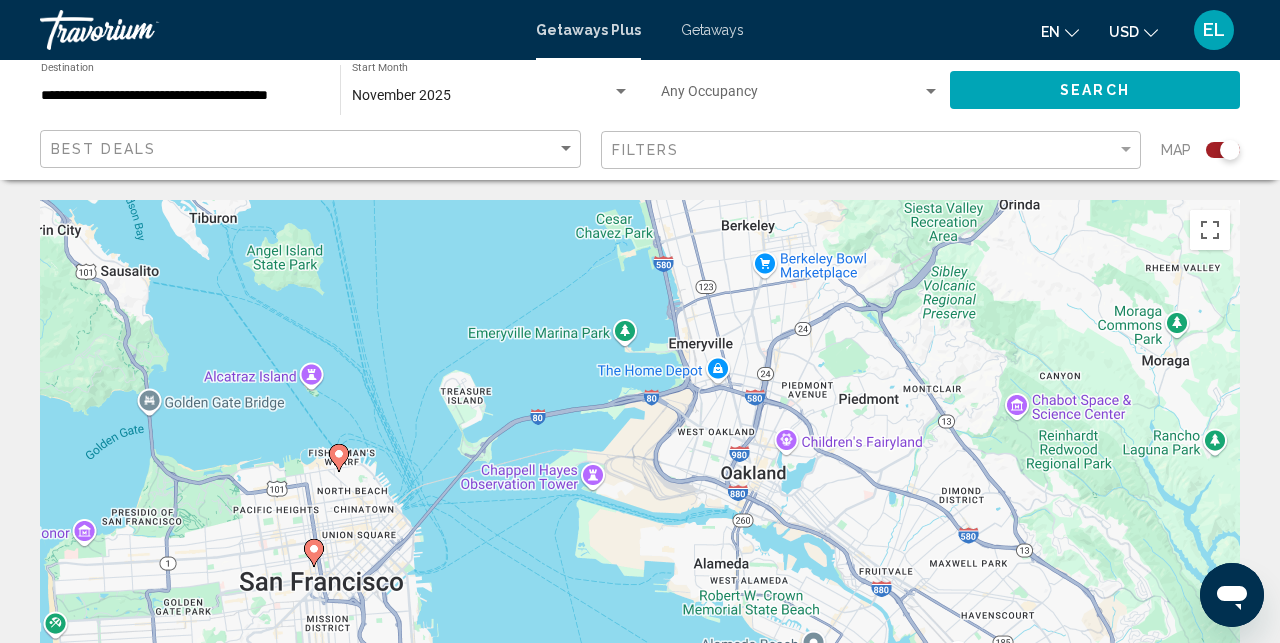drag, startPoint x: 939, startPoint y: 478, endPoint x: 1051, endPoint y: 248, distance: 255.82025 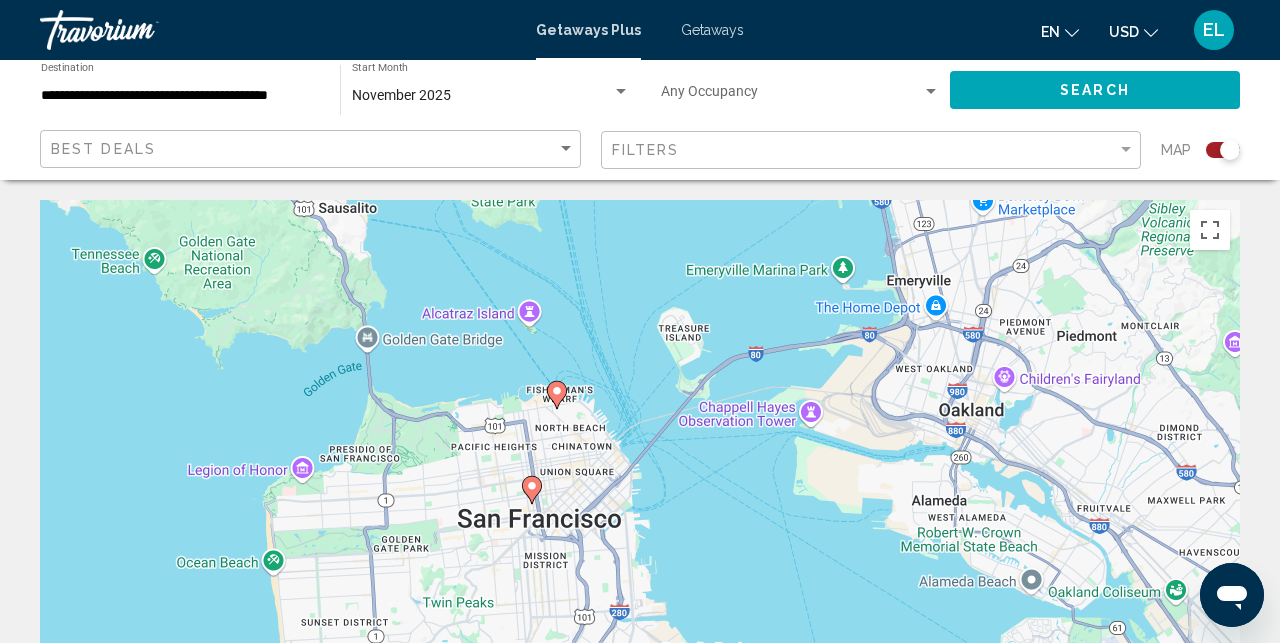 drag, startPoint x: 519, startPoint y: 441, endPoint x: 745, endPoint y: 424, distance: 226.63847 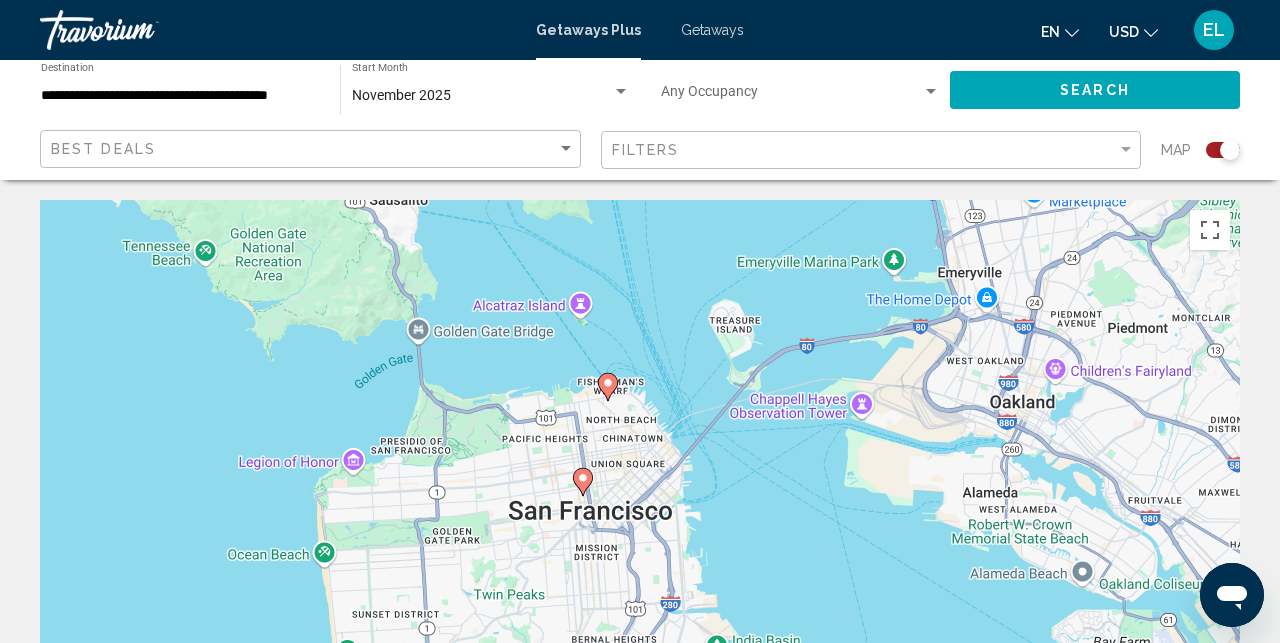 click 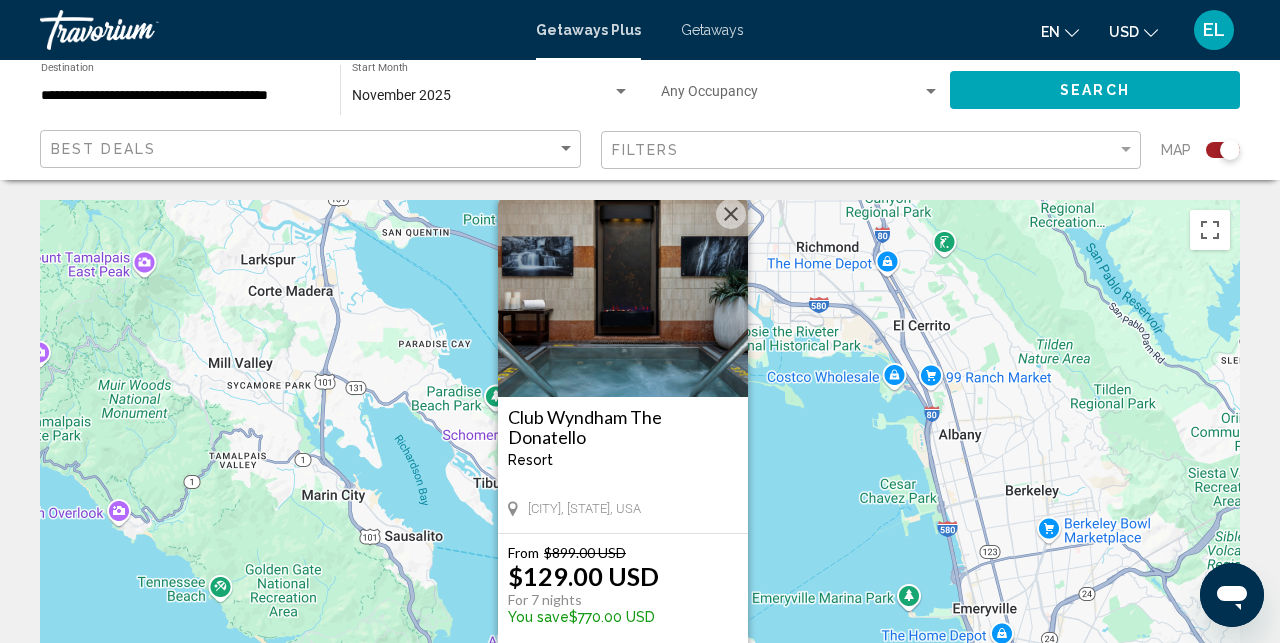 drag, startPoint x: 859, startPoint y: 470, endPoint x: 841, endPoint y: 431, distance: 42.953465 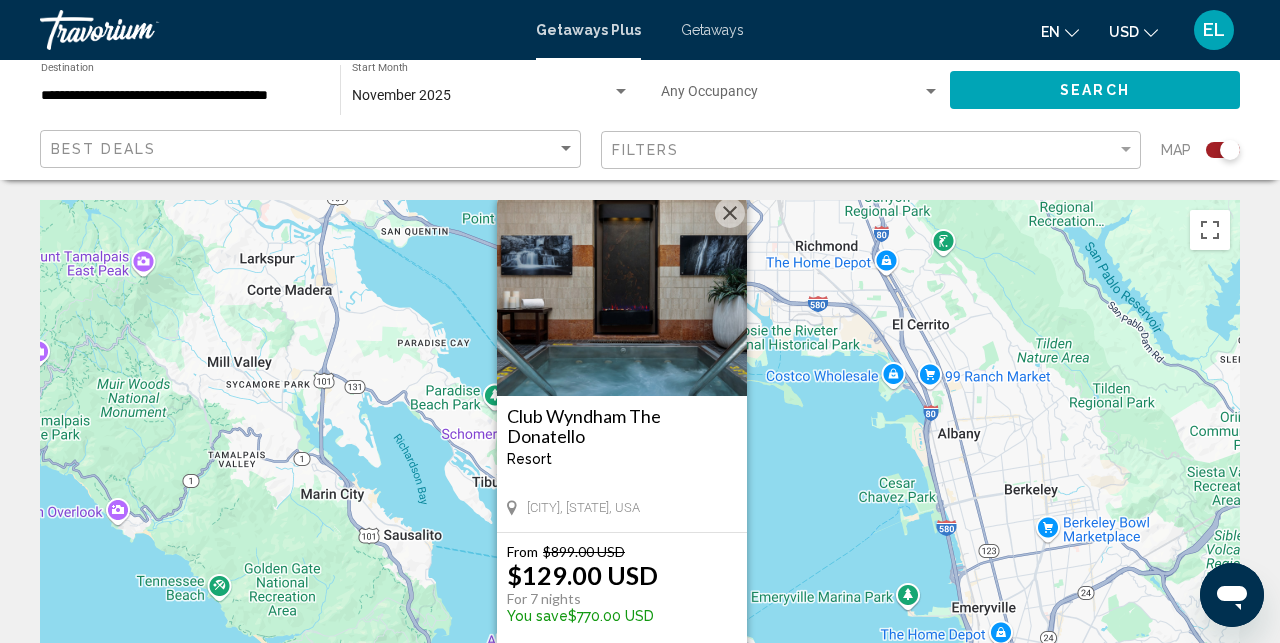 click on "[CITY], [STATE], USA" at bounding box center (640, 500) 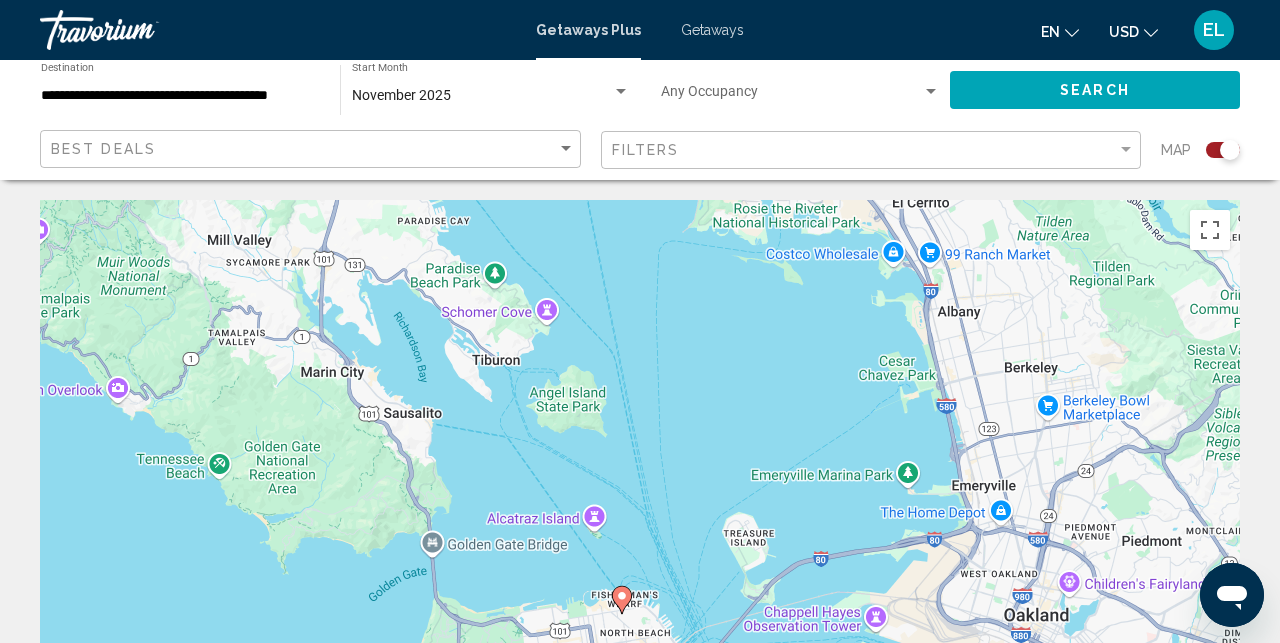 drag, startPoint x: 745, startPoint y: 521, endPoint x: 745, endPoint y: 264, distance: 257 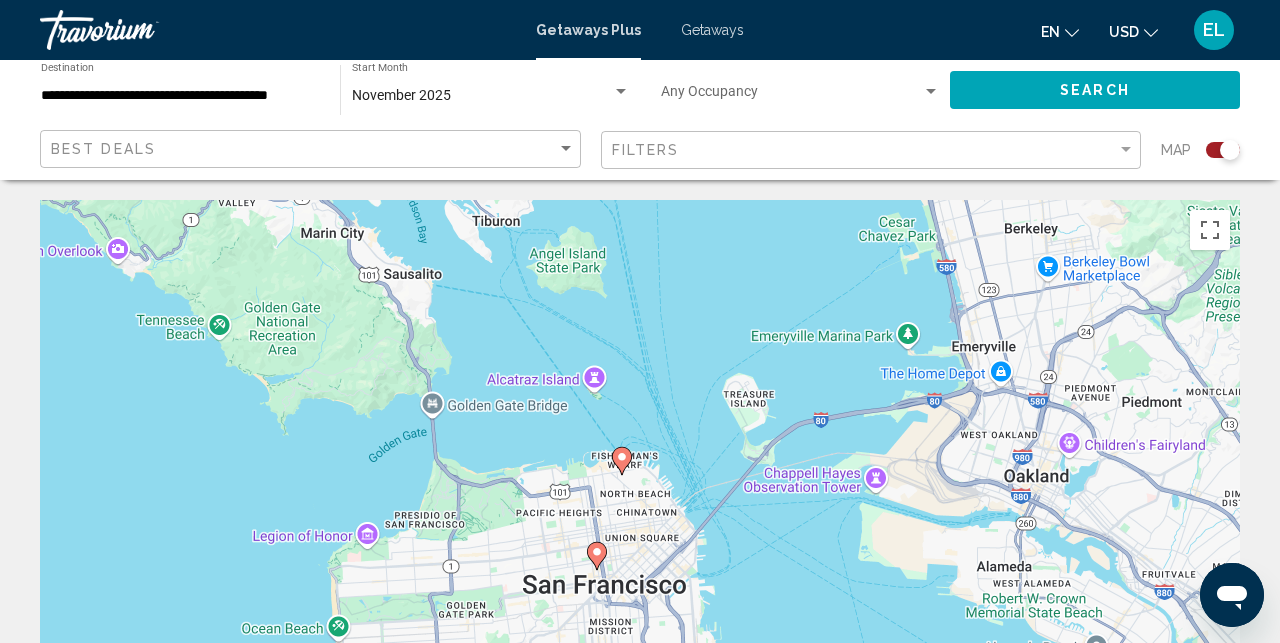 click 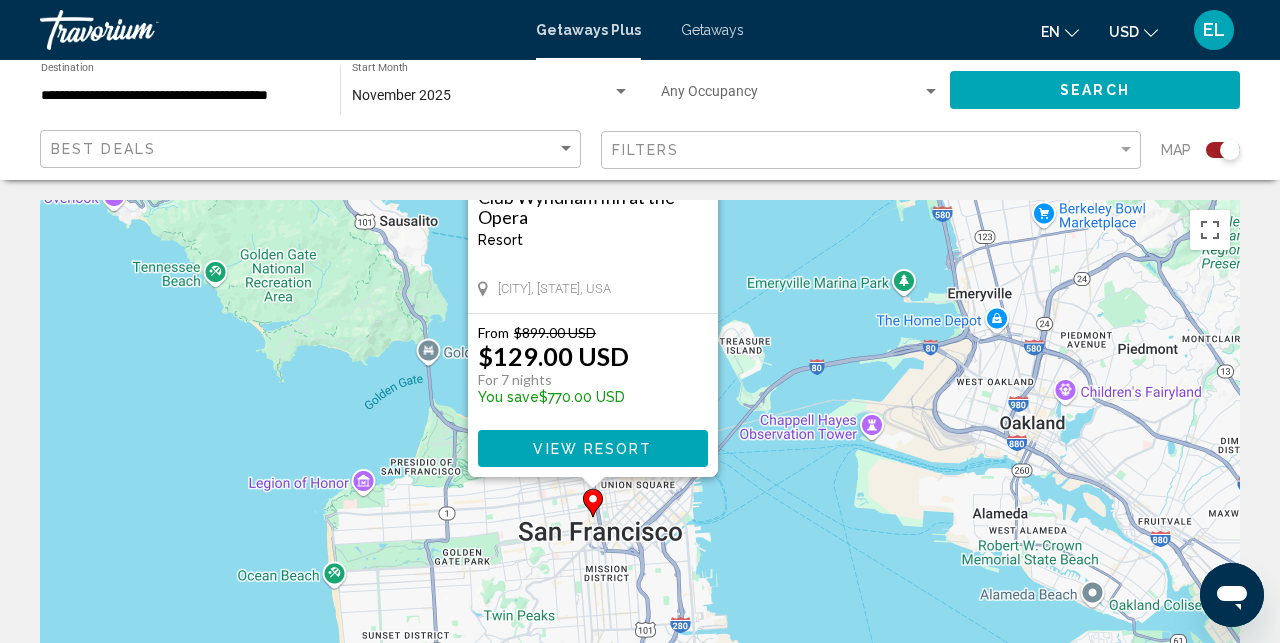drag, startPoint x: 838, startPoint y: 515, endPoint x: 788, endPoint y: 238, distance: 281.47647 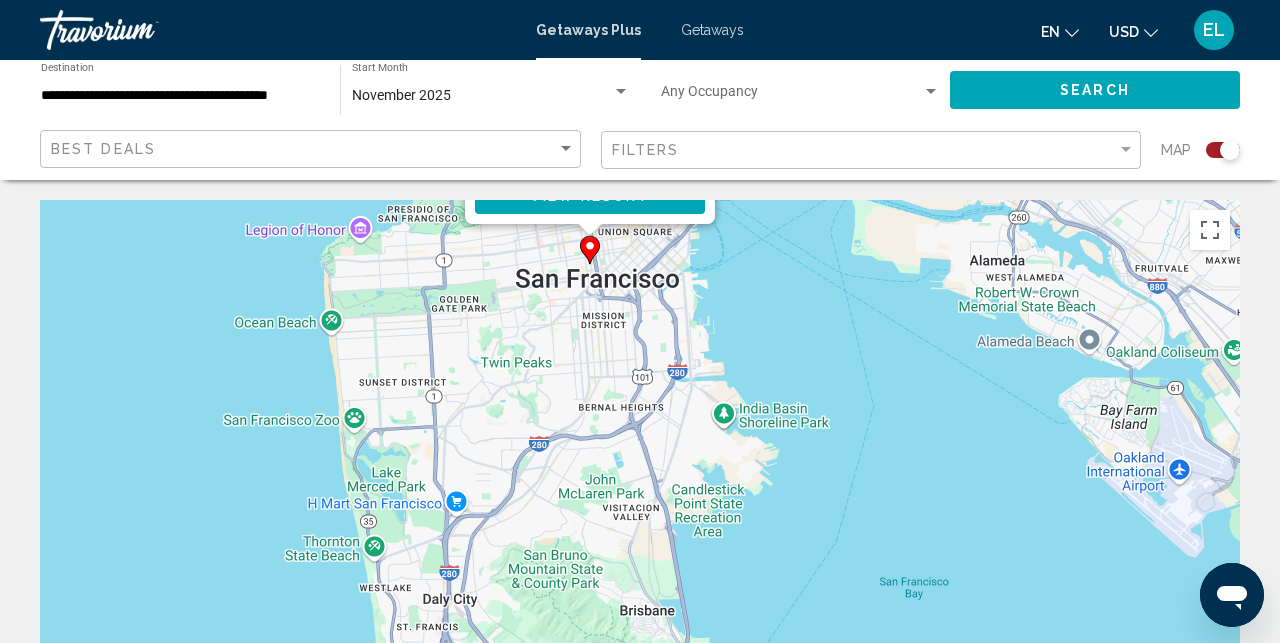 drag, startPoint x: 821, startPoint y: 550, endPoint x: 821, endPoint y: 323, distance: 227 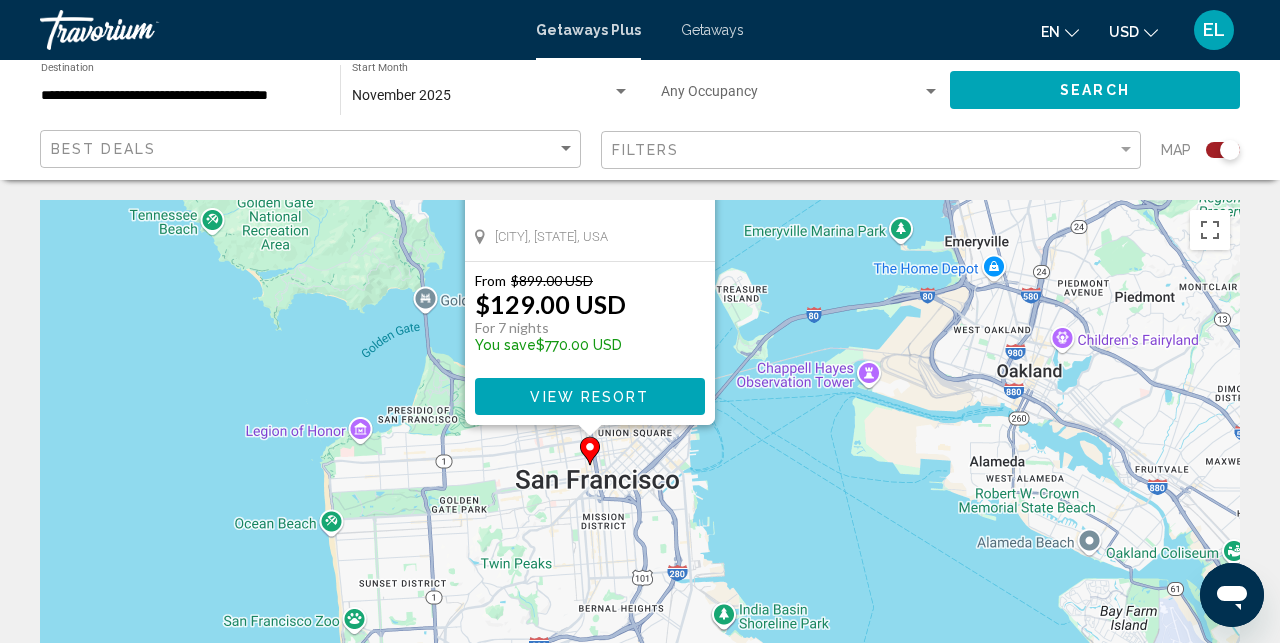 click on "View Resort" at bounding box center [590, 396] 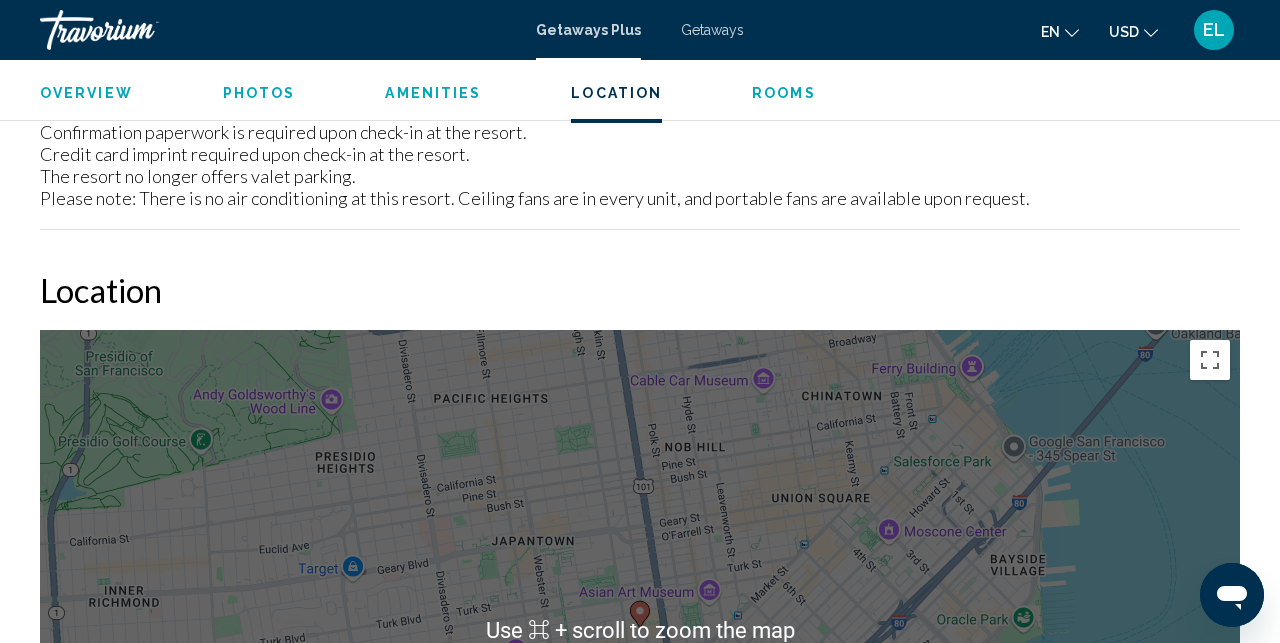 scroll, scrollTop: 2515, scrollLeft: 0, axis: vertical 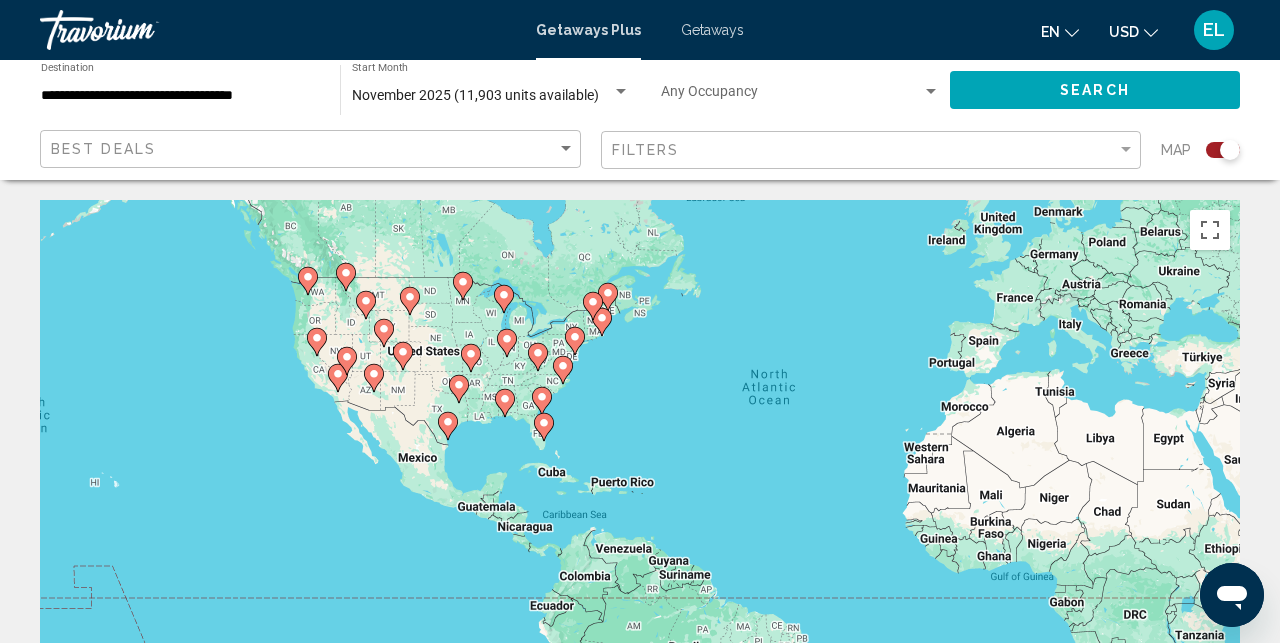 drag, startPoint x: 68, startPoint y: 485, endPoint x: 262, endPoint y: 404, distance: 210.23082 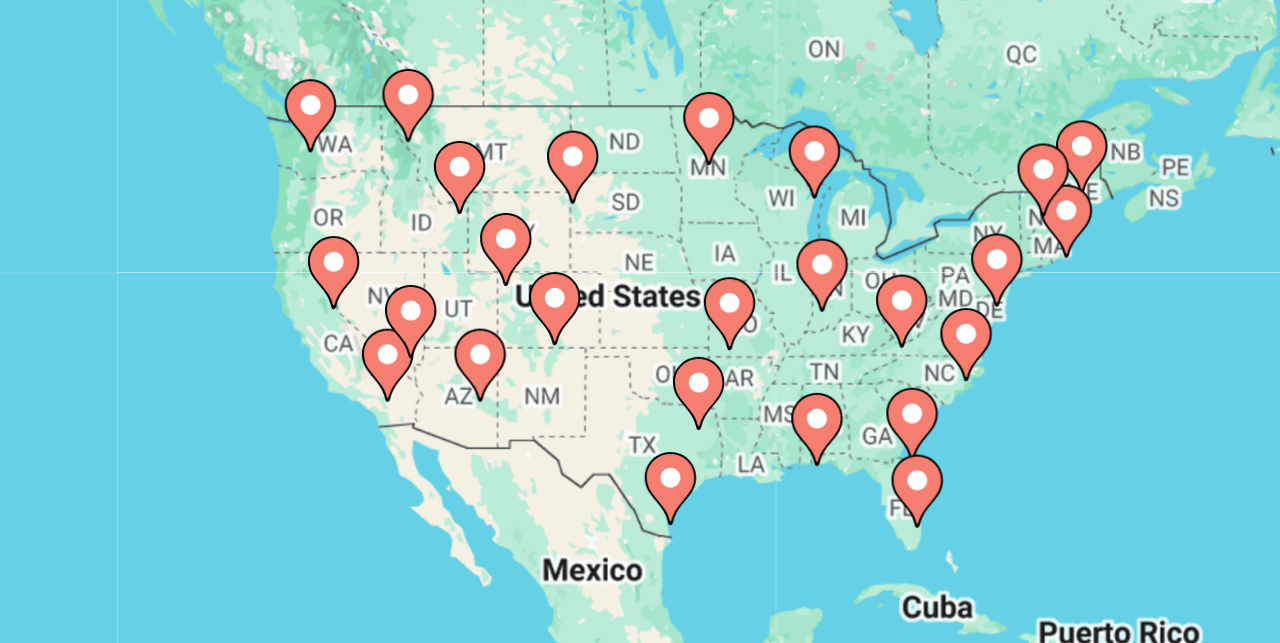 drag, startPoint x: 135, startPoint y: 161, endPoint x: 93, endPoint y: 173, distance: 43.68066 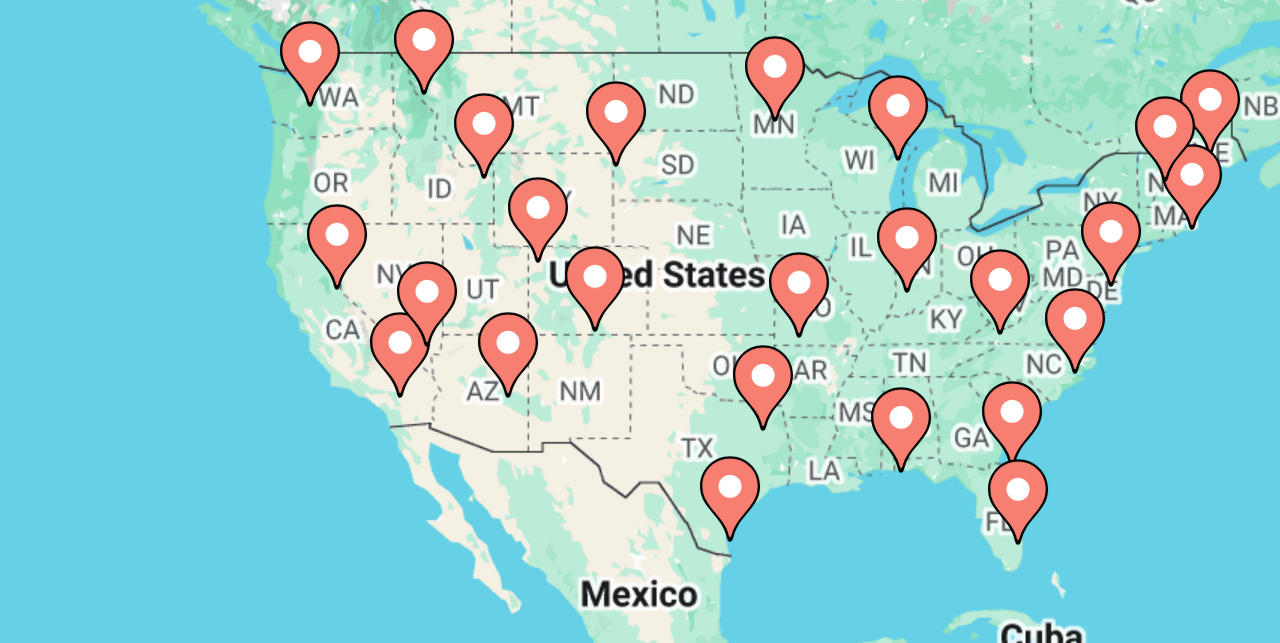 click at bounding box center (316, 373) 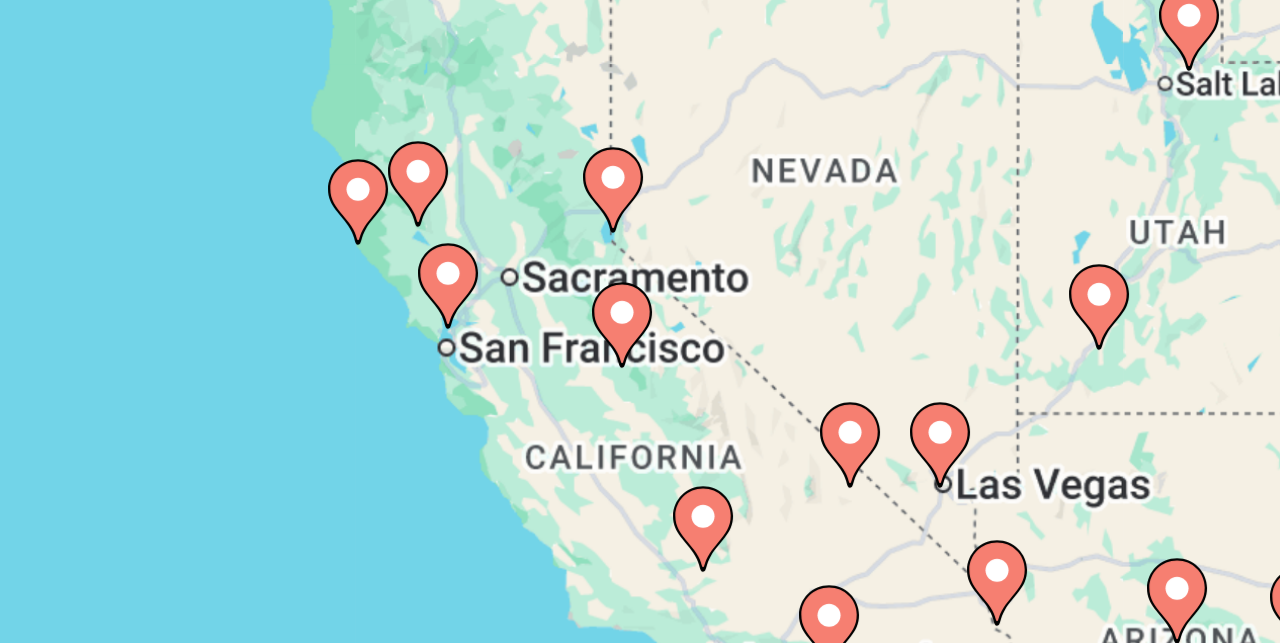 drag, startPoint x: 147, startPoint y: 140, endPoint x: 42, endPoint y: 23, distance: 157.20686 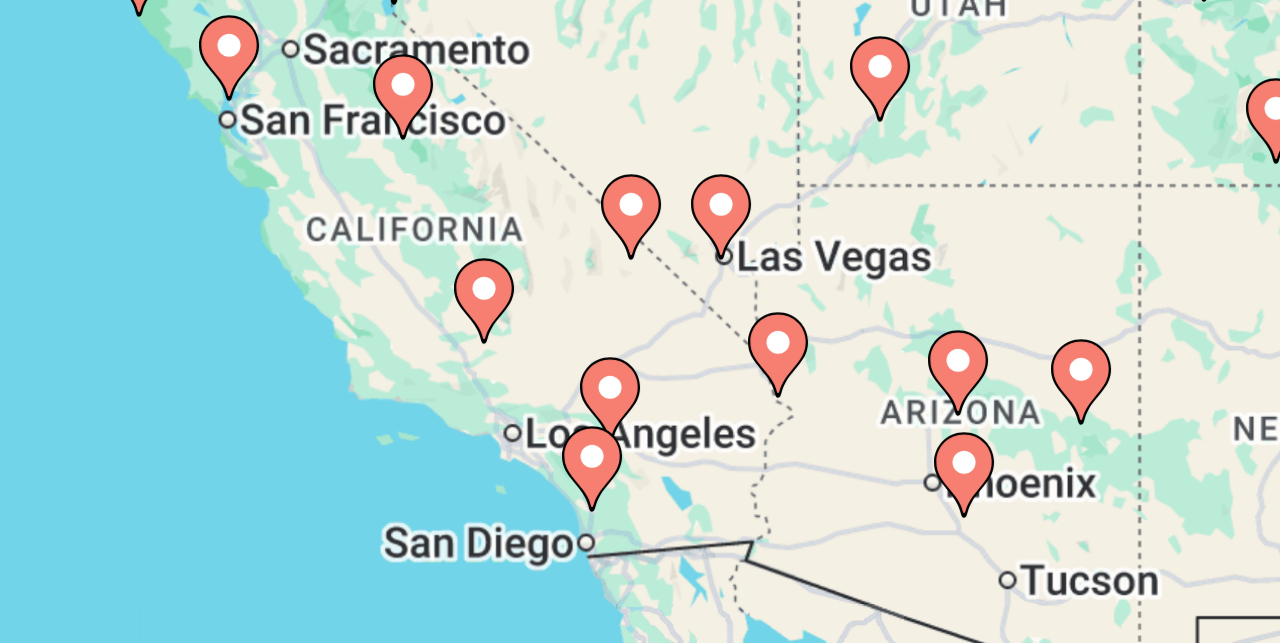 drag, startPoint x: 86, startPoint y: 89, endPoint x: 9, endPoint y: 20, distance: 103.392456 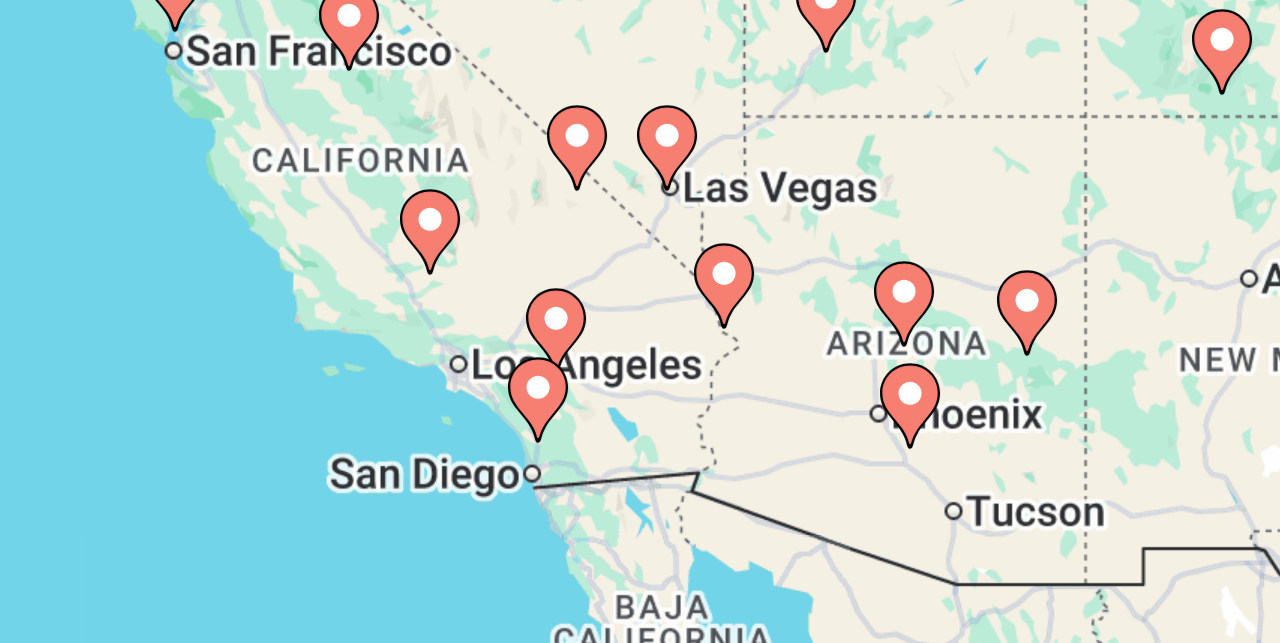 click 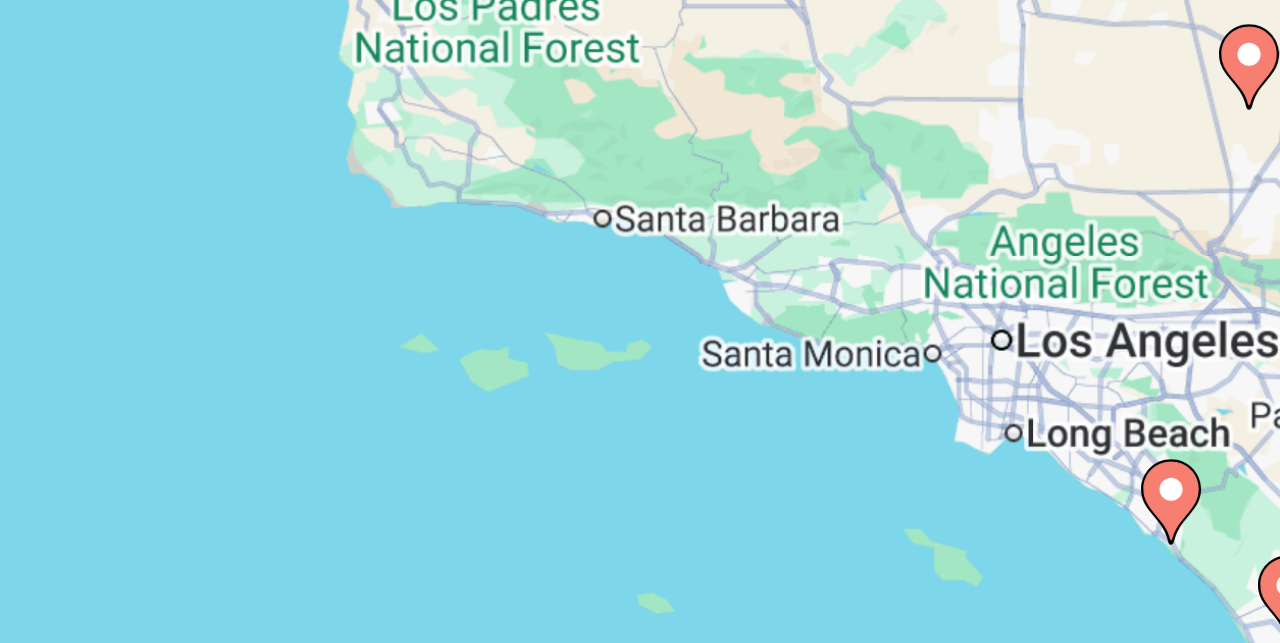 drag, startPoint x: 181, startPoint y: 148, endPoint x: 12, endPoint y: 84, distance: 180.71248 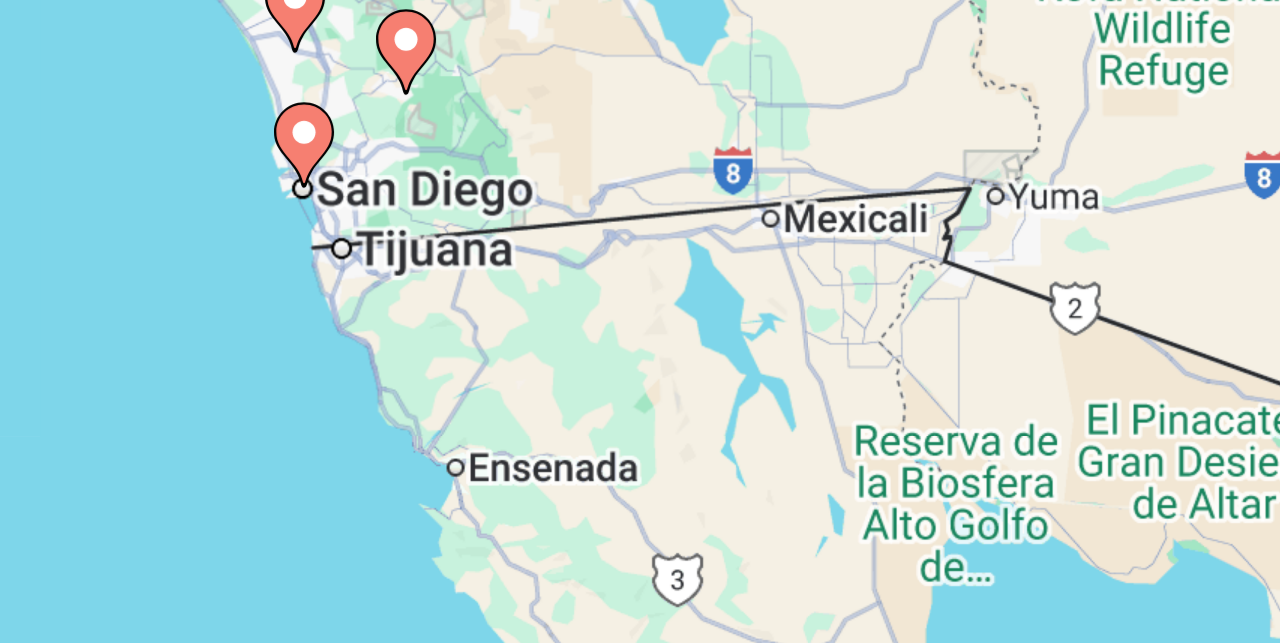 drag, startPoint x: 124, startPoint y: 140, endPoint x: 20, endPoint y: 40, distance: 144.27751 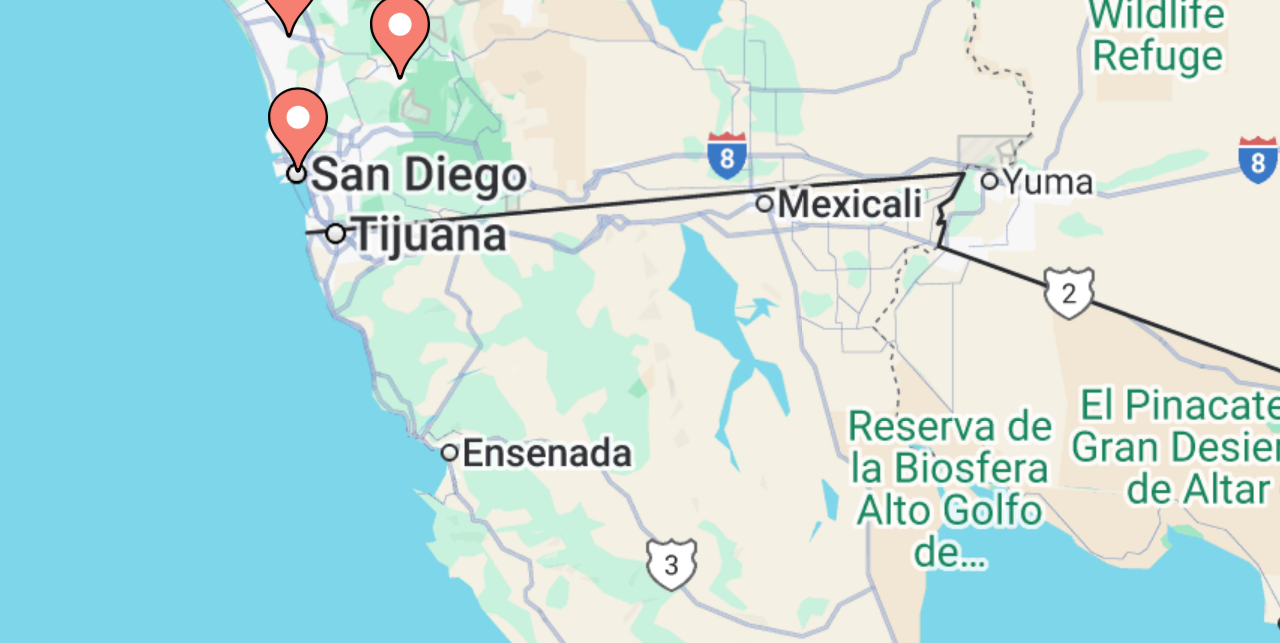 click 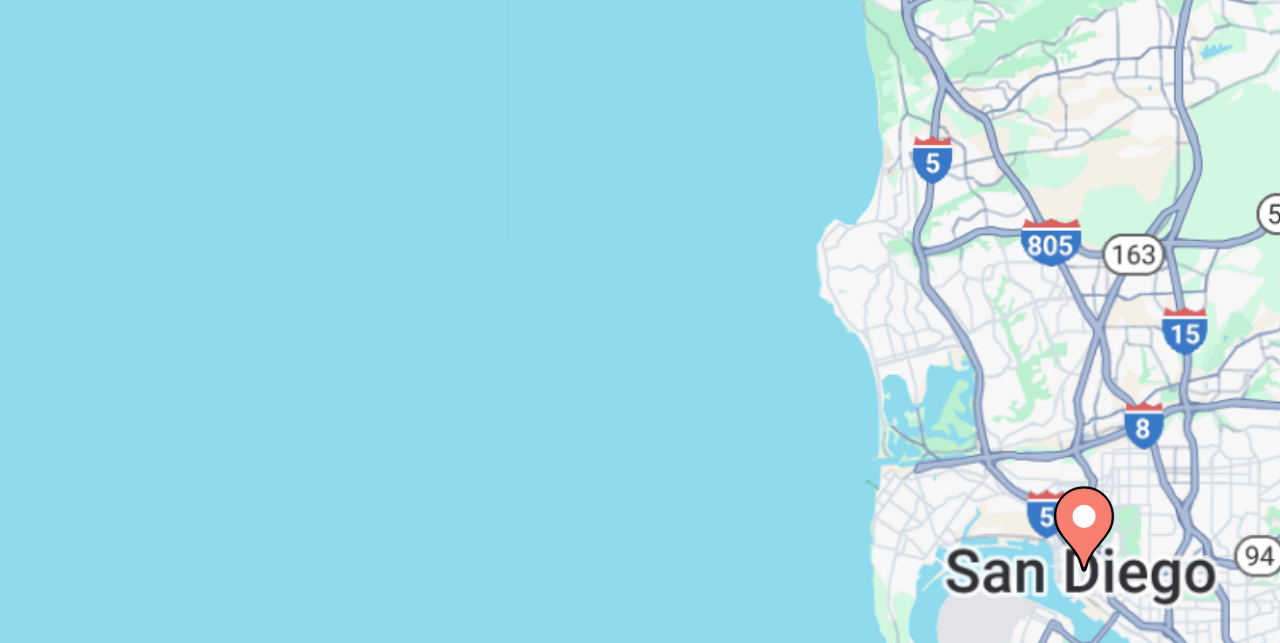 drag, startPoint x: 139, startPoint y: 82, endPoint x: 2, endPoint y: 17, distance: 151.63773 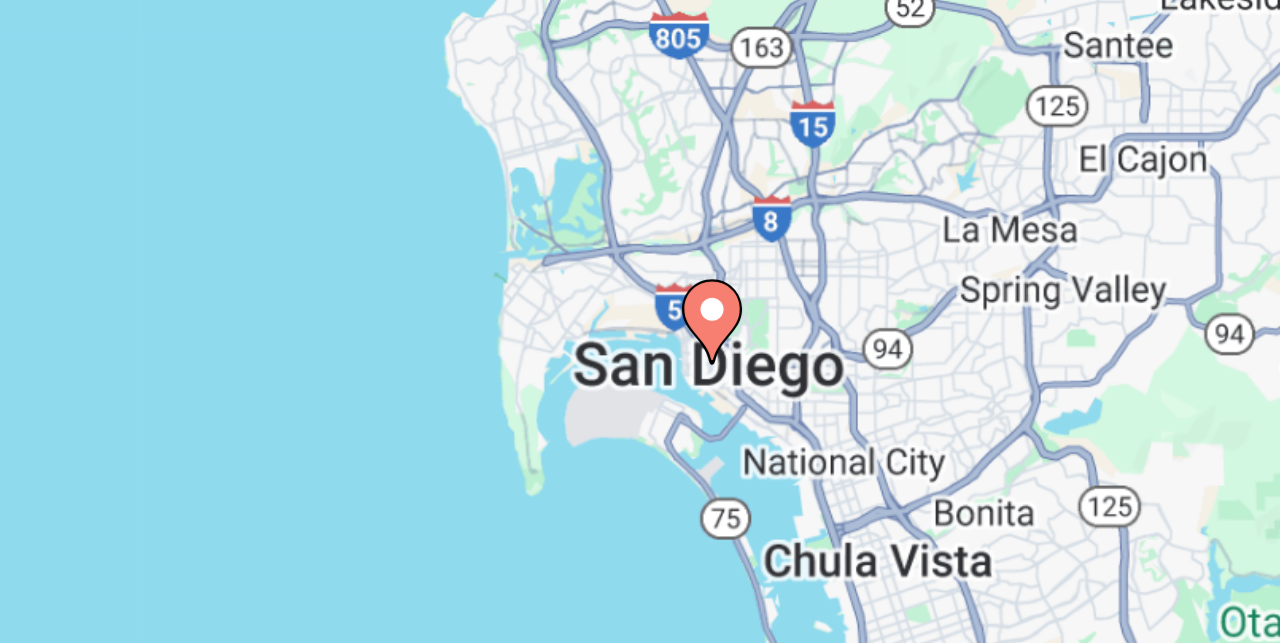 drag, startPoint x: 175, startPoint y: 89, endPoint x: 29, endPoint y: 60, distance: 148.85228 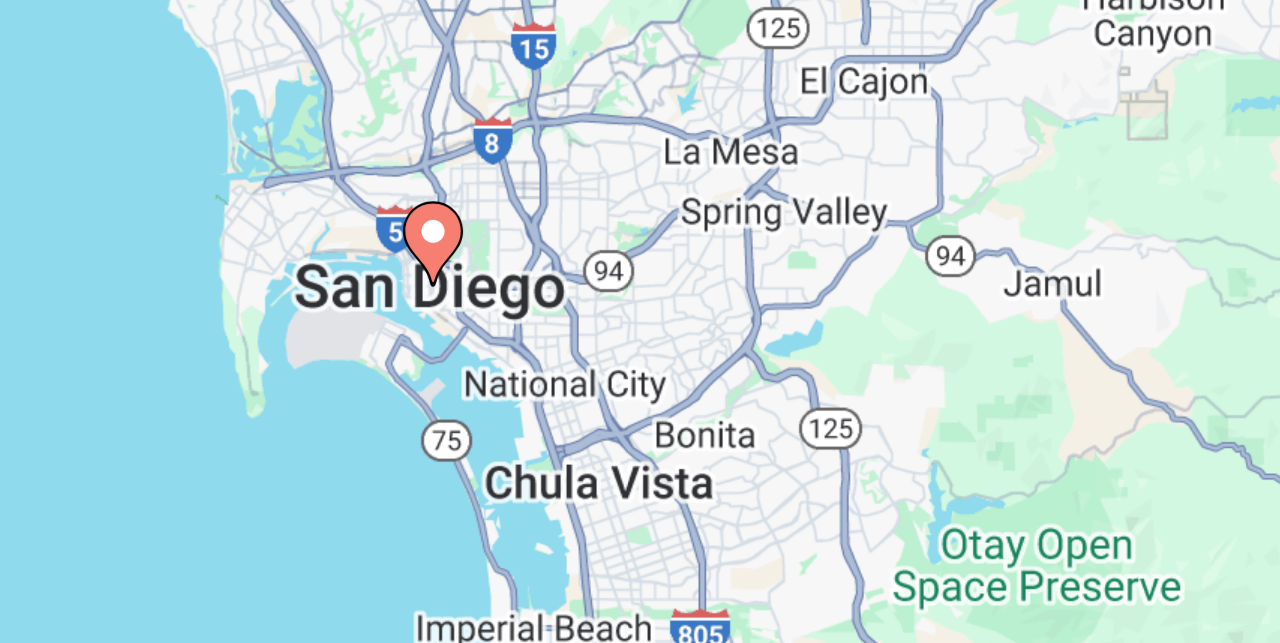 click 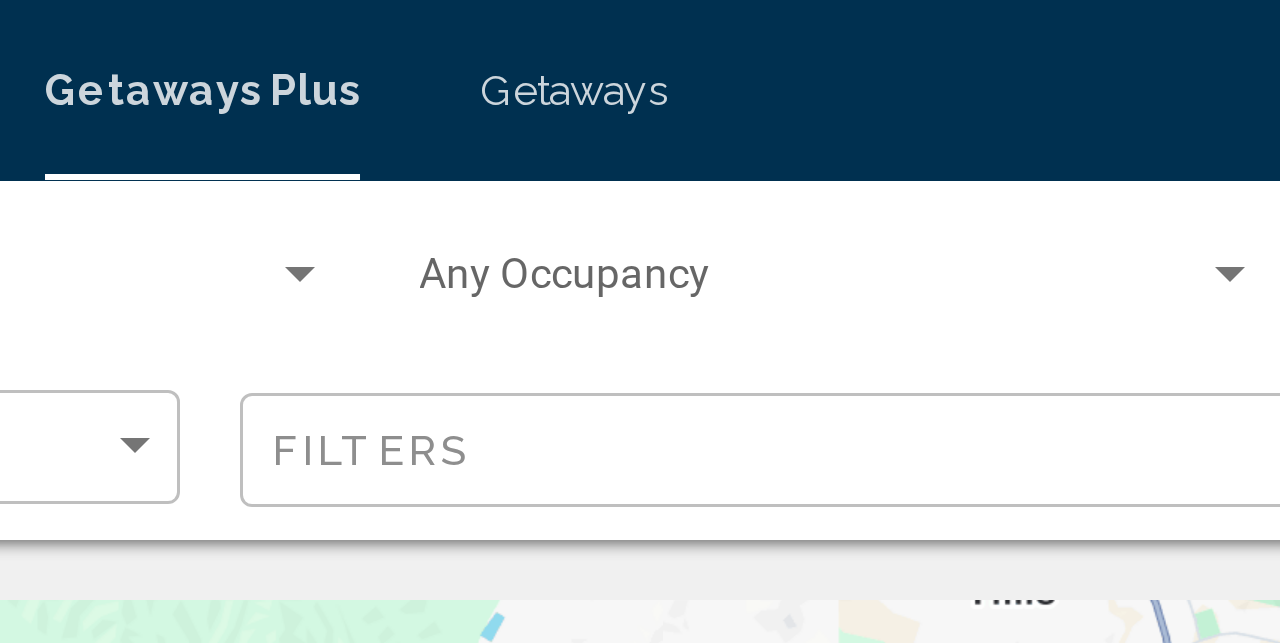 click on "**********" at bounding box center [640, 1537] 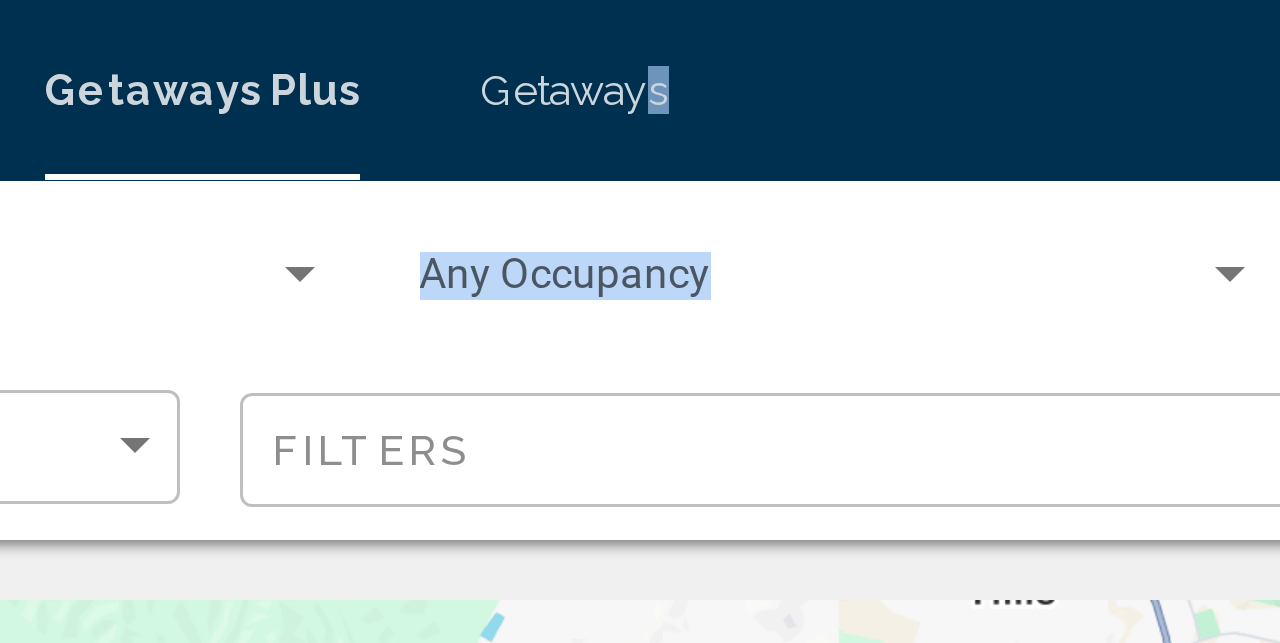 click on "[CITY], [STATE], USA" at bounding box center (640, 500) 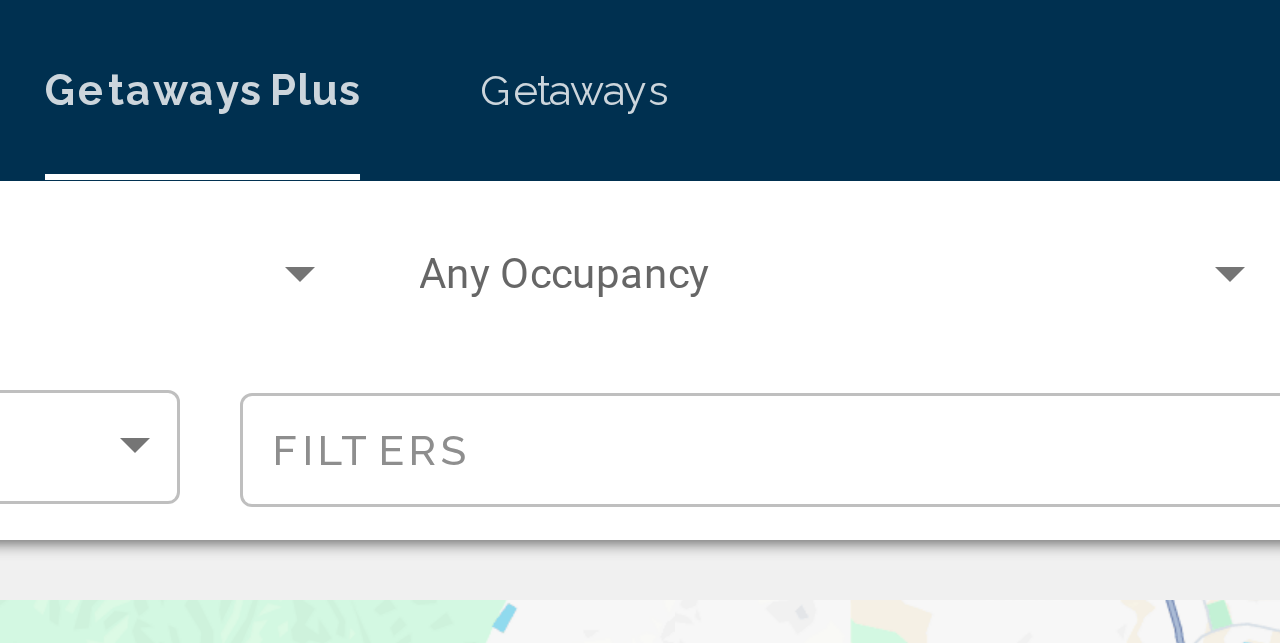 drag, startPoint x: 125, startPoint y: 205, endPoint x: 186, endPoint y: 168, distance: 71.34424 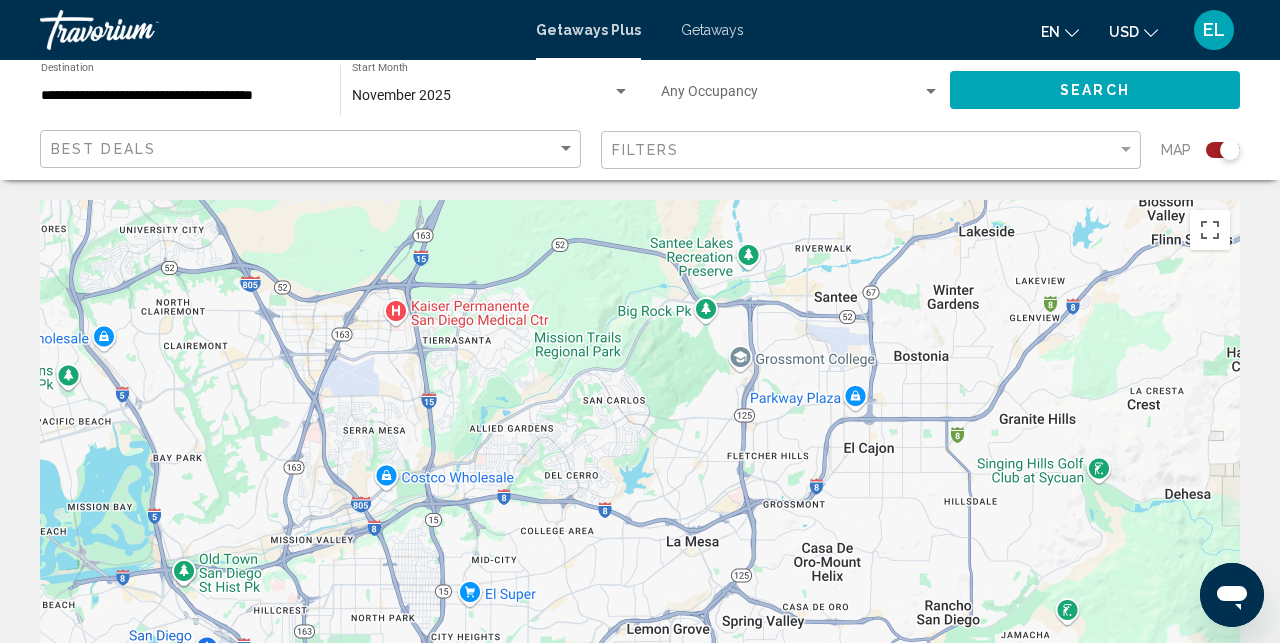 drag, startPoint x: 363, startPoint y: 481, endPoint x: 707, endPoint y: 264, distance: 406.72473 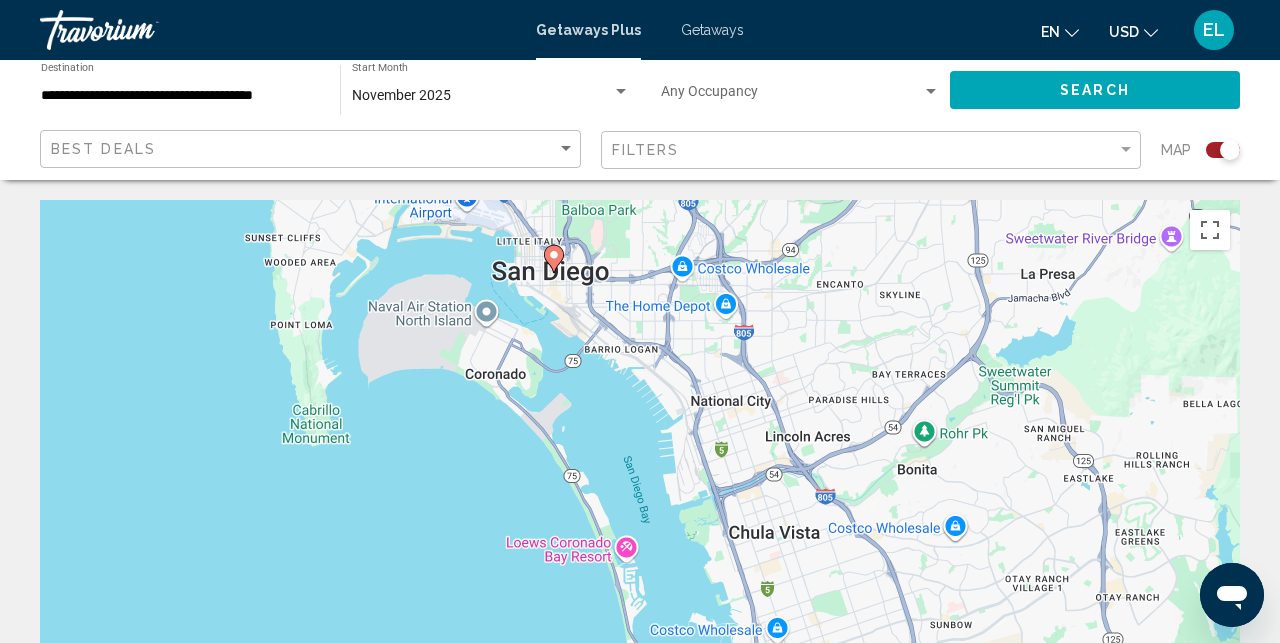 drag, startPoint x: 721, startPoint y: 414, endPoint x: 362, endPoint y: 430, distance: 359.35638 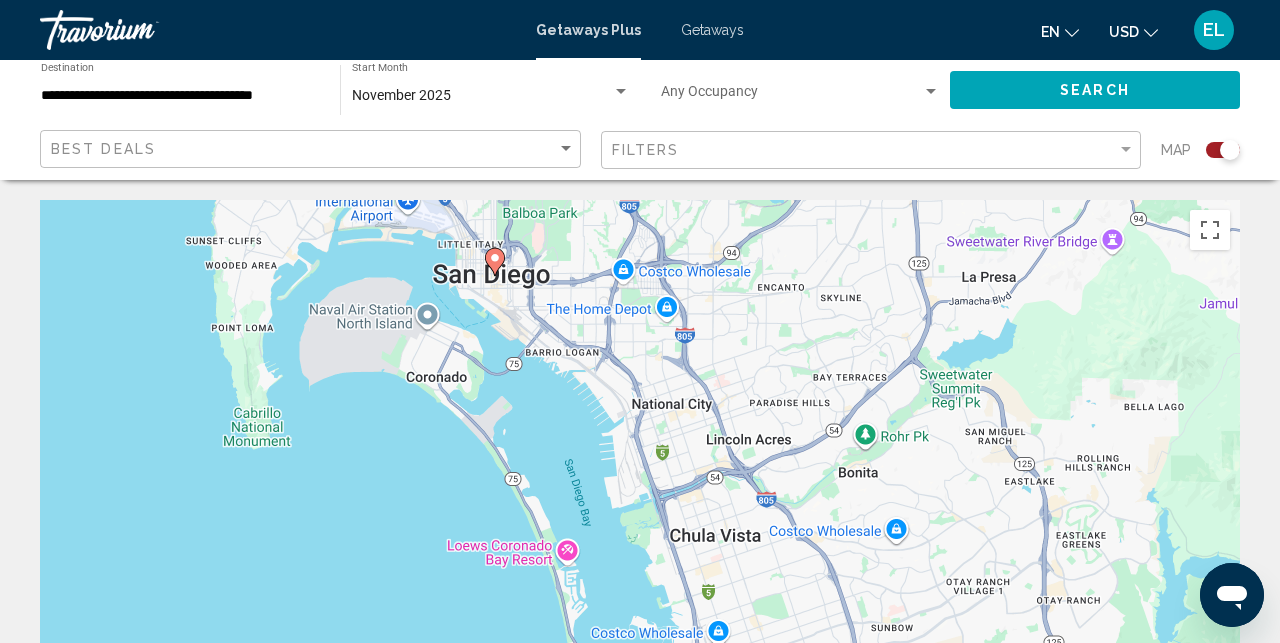 click 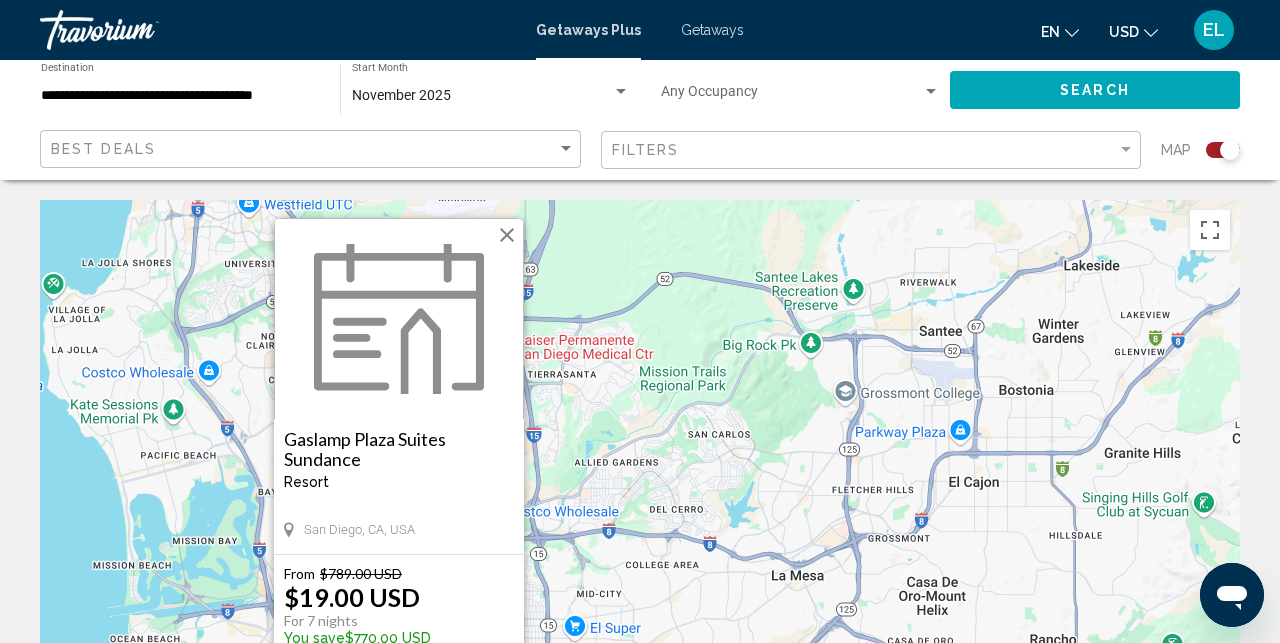 drag, startPoint x: 677, startPoint y: 483, endPoint x: 580, endPoint y: 466, distance: 98.478424 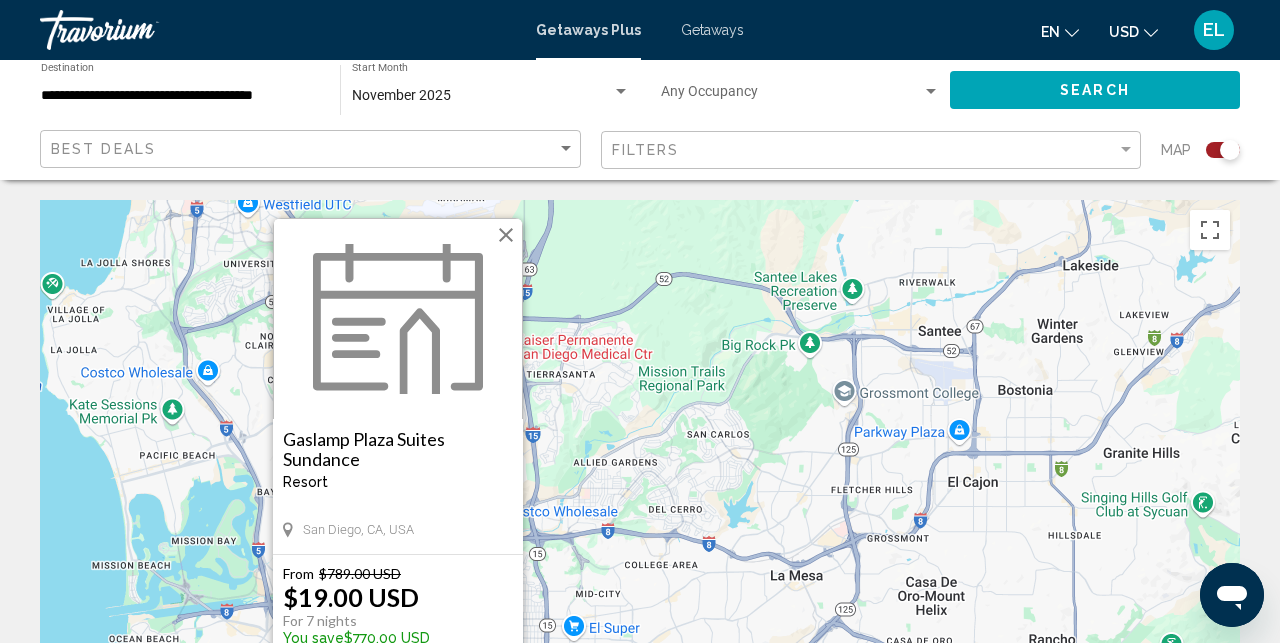 click on "[CITY], [STATE], USA" at bounding box center (640, 500) 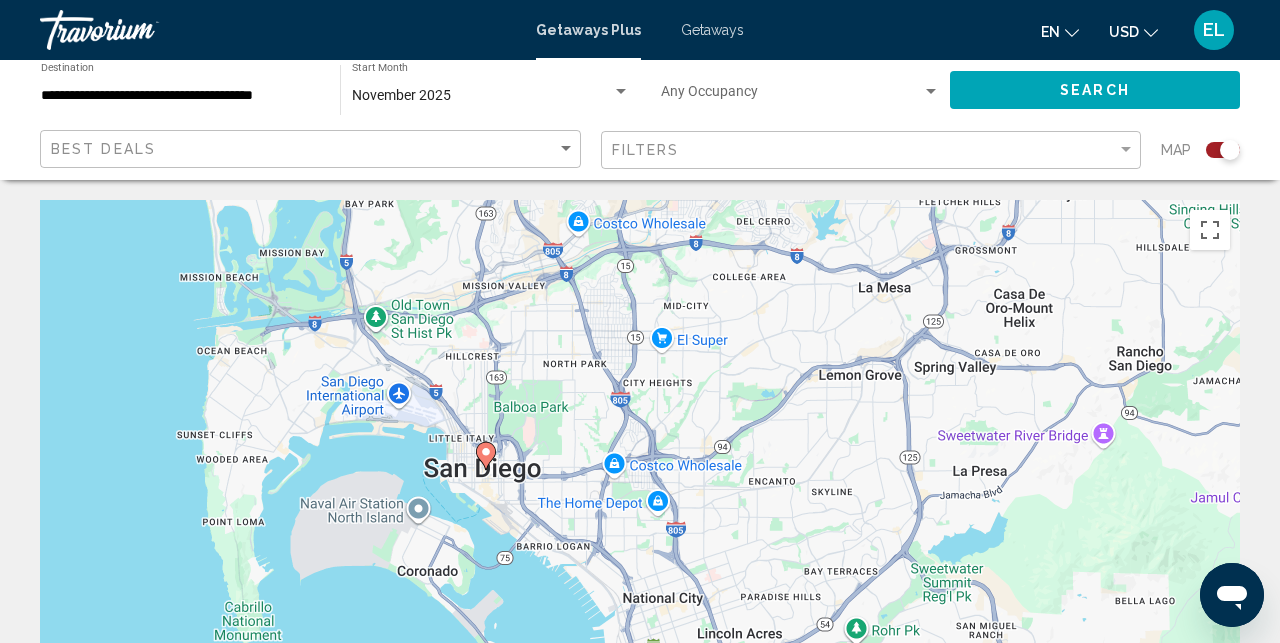 drag, startPoint x: 598, startPoint y: 570, endPoint x: 685, endPoint y: 280, distance: 302.7689 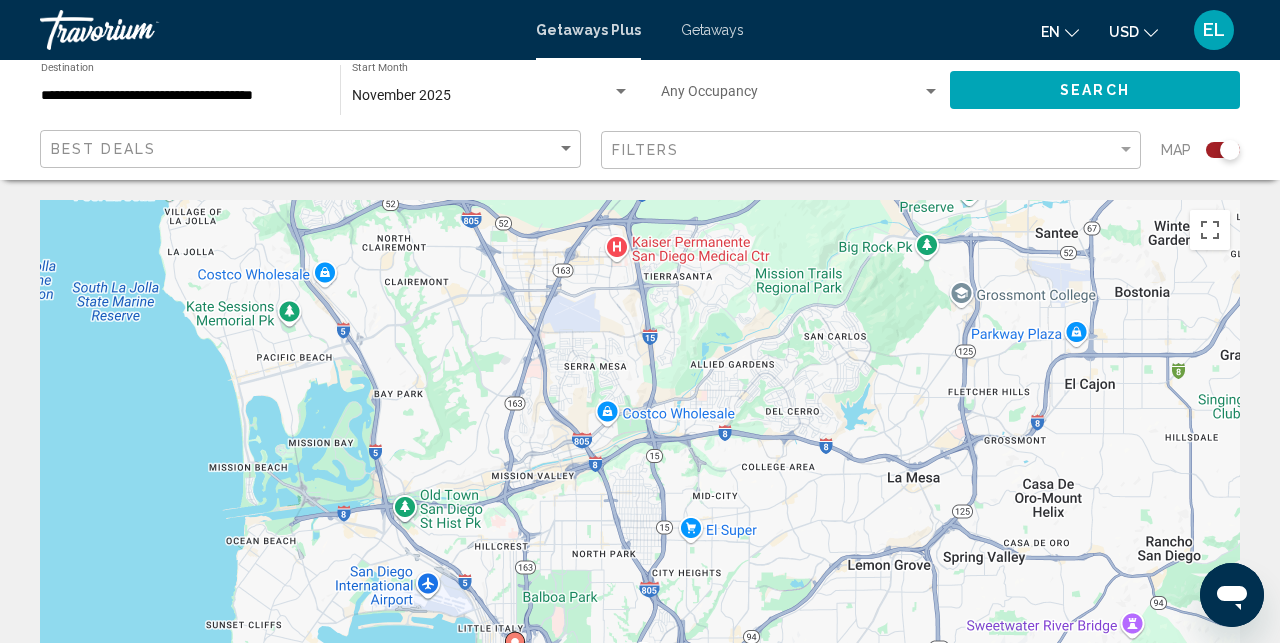 drag, startPoint x: 600, startPoint y: 380, endPoint x: 639, endPoint y: 611, distance: 234.26907 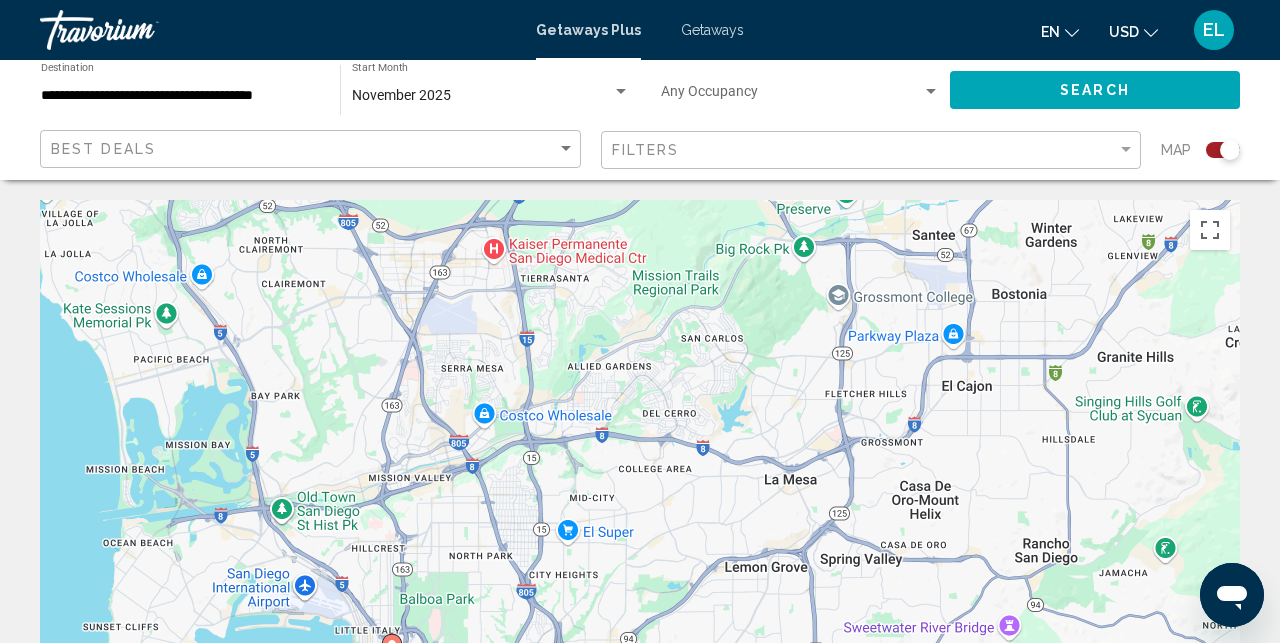 drag, startPoint x: 532, startPoint y: 383, endPoint x: 364, endPoint y: 342, distance: 172.93062 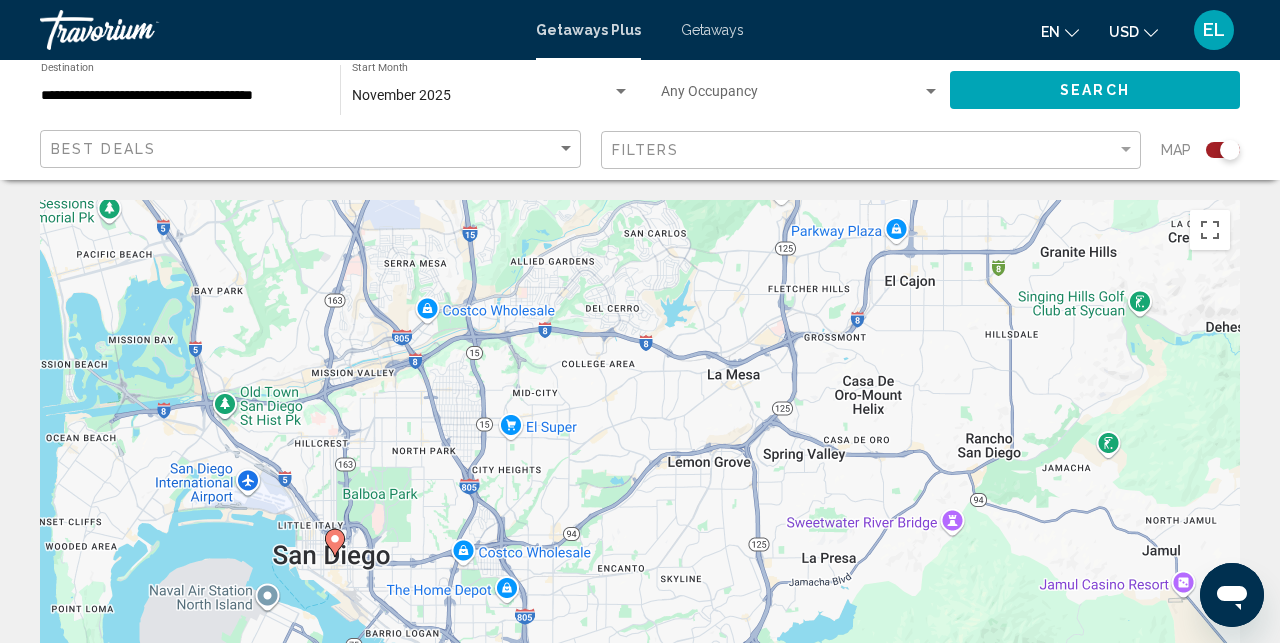 drag, startPoint x: 617, startPoint y: 469, endPoint x: 600, endPoint y: 356, distance: 114.27161 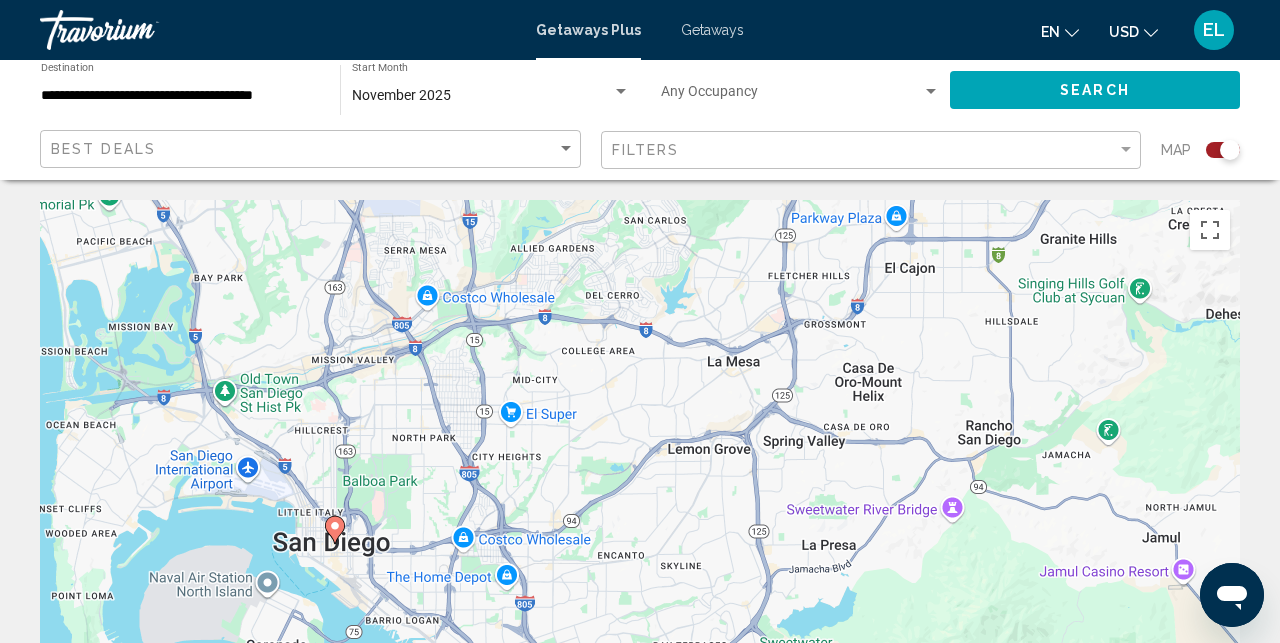 click on "To activate drag with keyboard, press Alt + Enter. Once in keyboard drag state, use the arrow keys to move the marker. To complete the drag, press the Enter key. To cancel, press Escape." at bounding box center [640, 500] 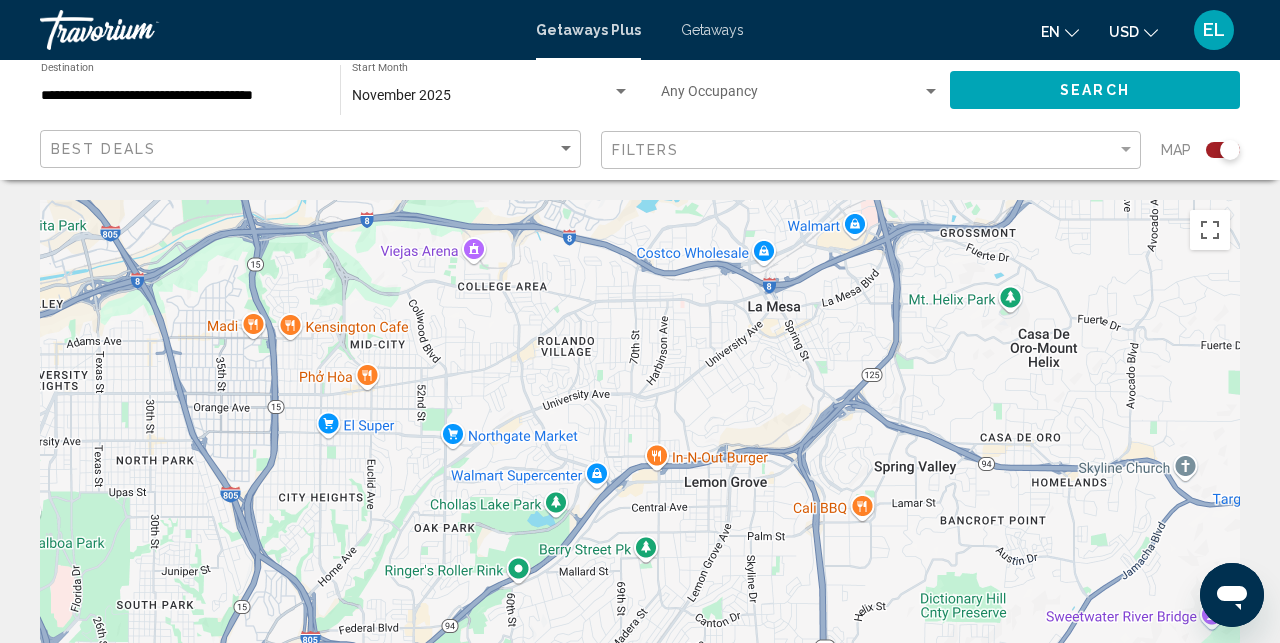 click on "To activate drag with keyboard, press Alt + Enter. Once in keyboard drag state, use the arrow keys to move the marker. To complete the drag, press the Enter key. To cancel, press Escape." at bounding box center (640, 500) 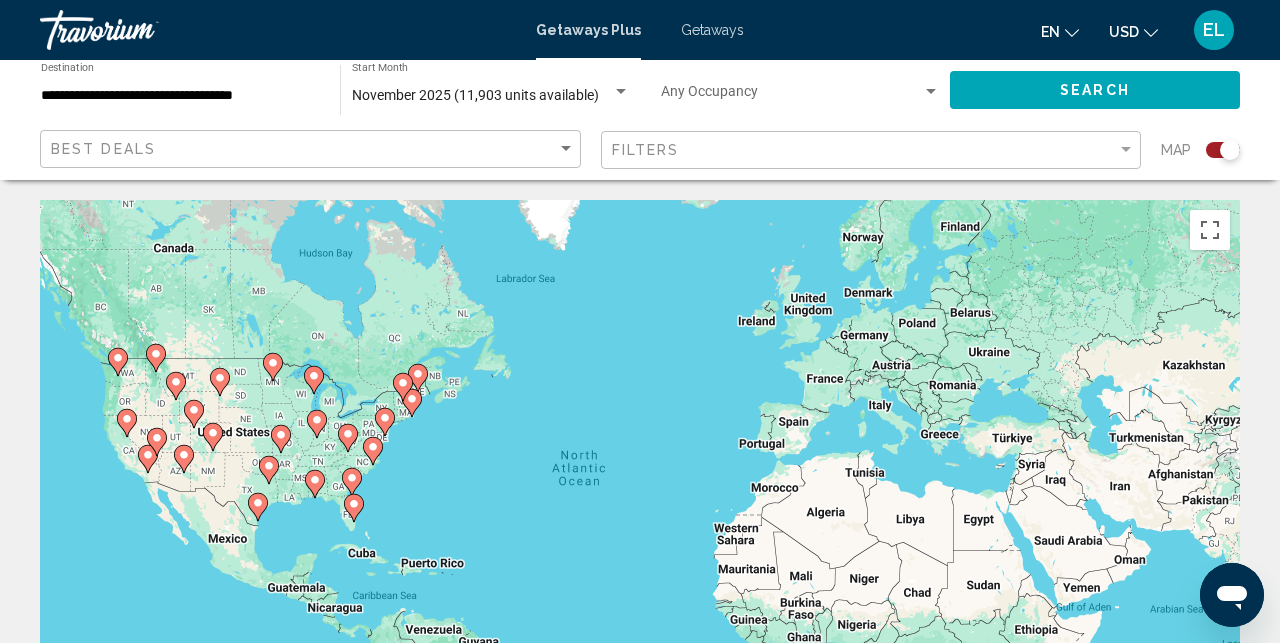 scroll, scrollTop: 0, scrollLeft: 0, axis: both 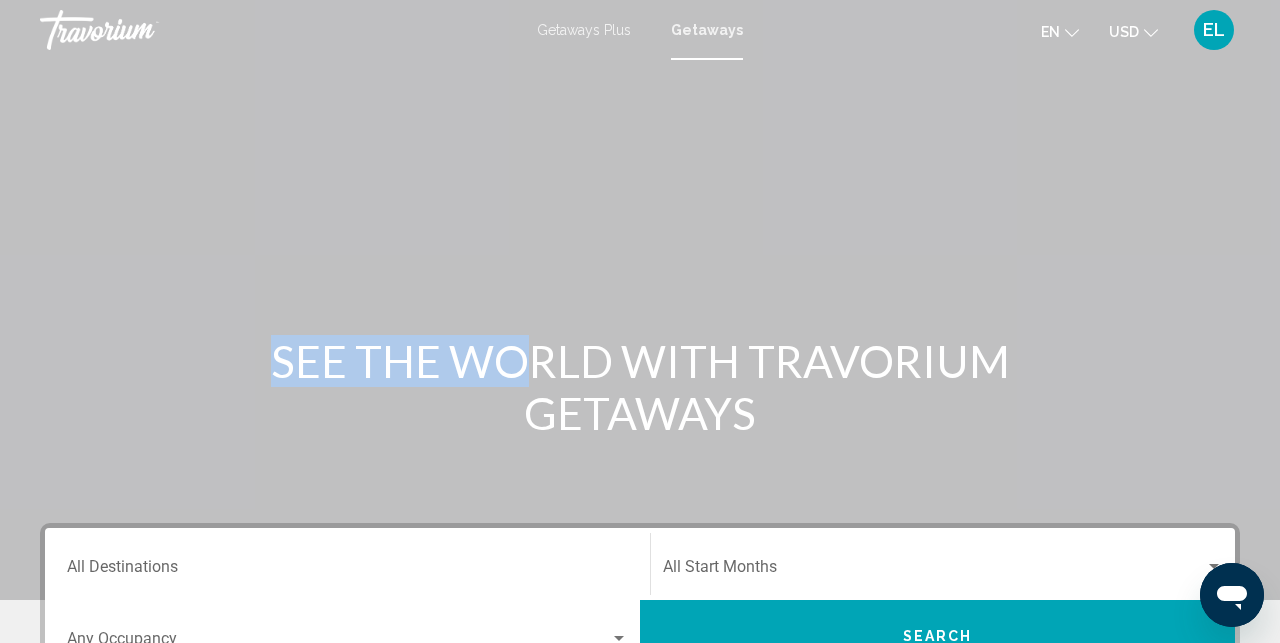 drag, startPoint x: 478, startPoint y: 374, endPoint x: 428, endPoint y: 243, distance: 140.21768 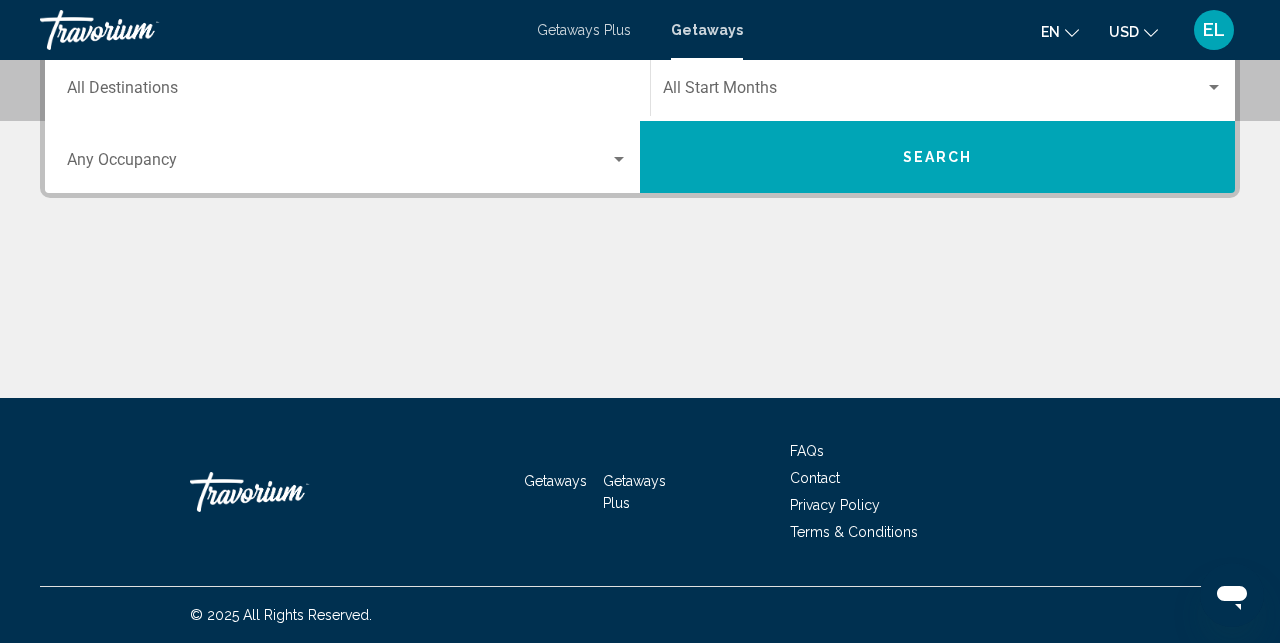 scroll, scrollTop: 479, scrollLeft: 0, axis: vertical 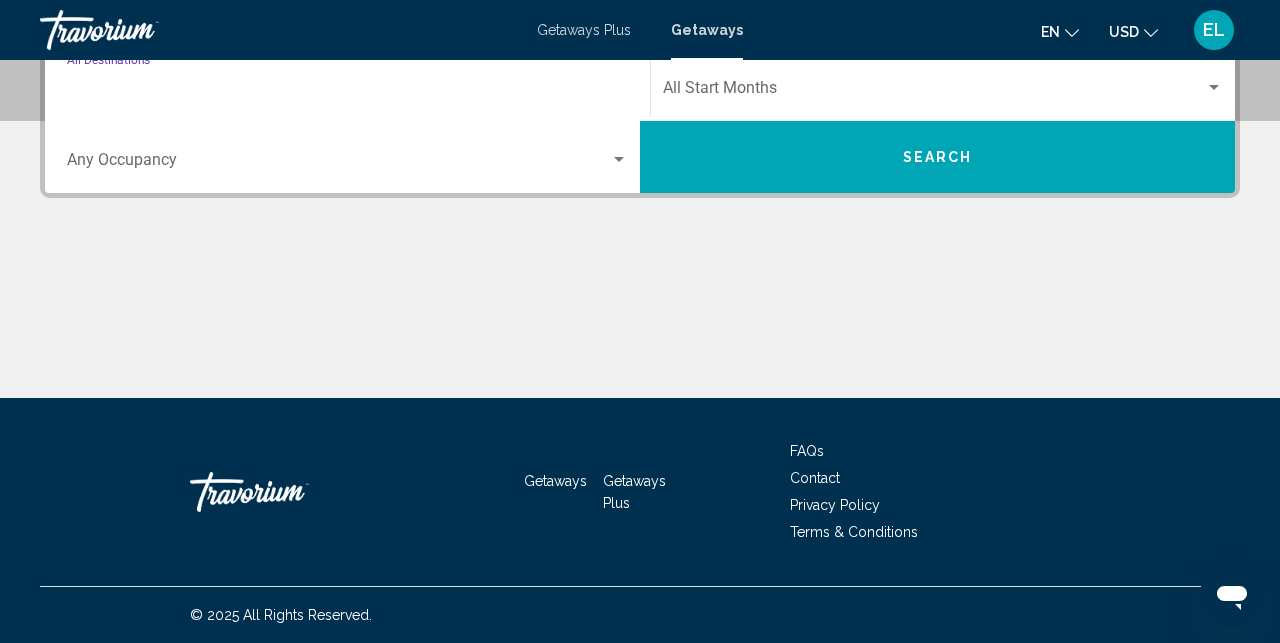 click on "Destination All Destinations" at bounding box center (347, 92) 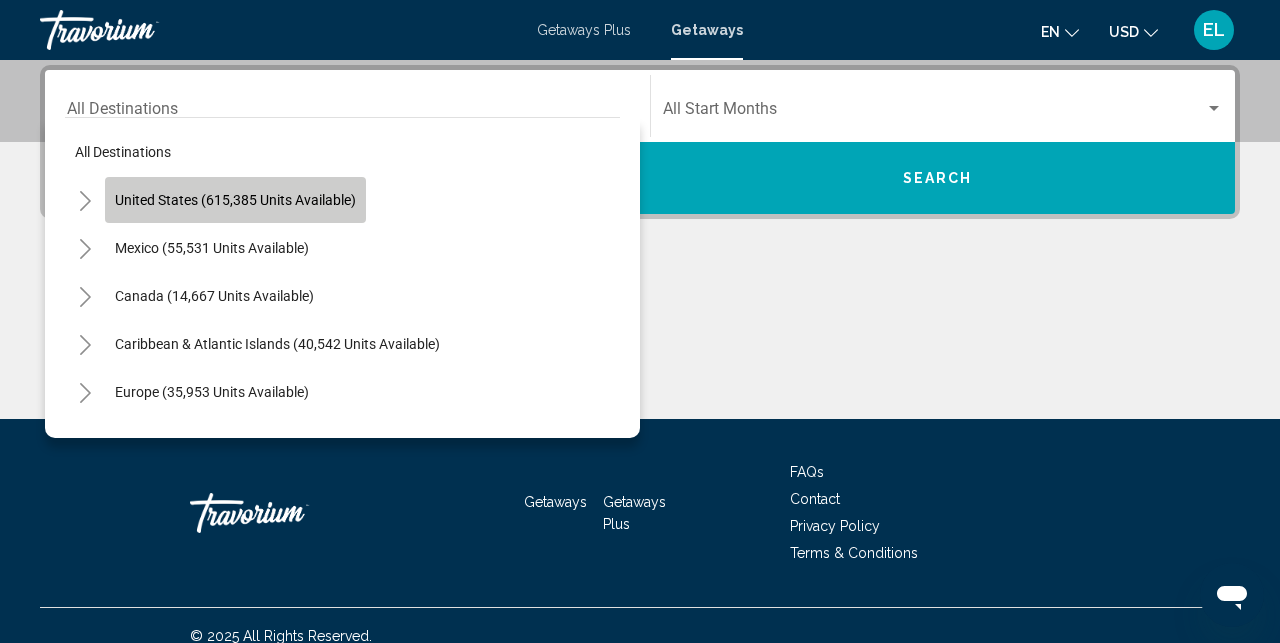 click on "United States (615,385 units available)" at bounding box center (212, 248) 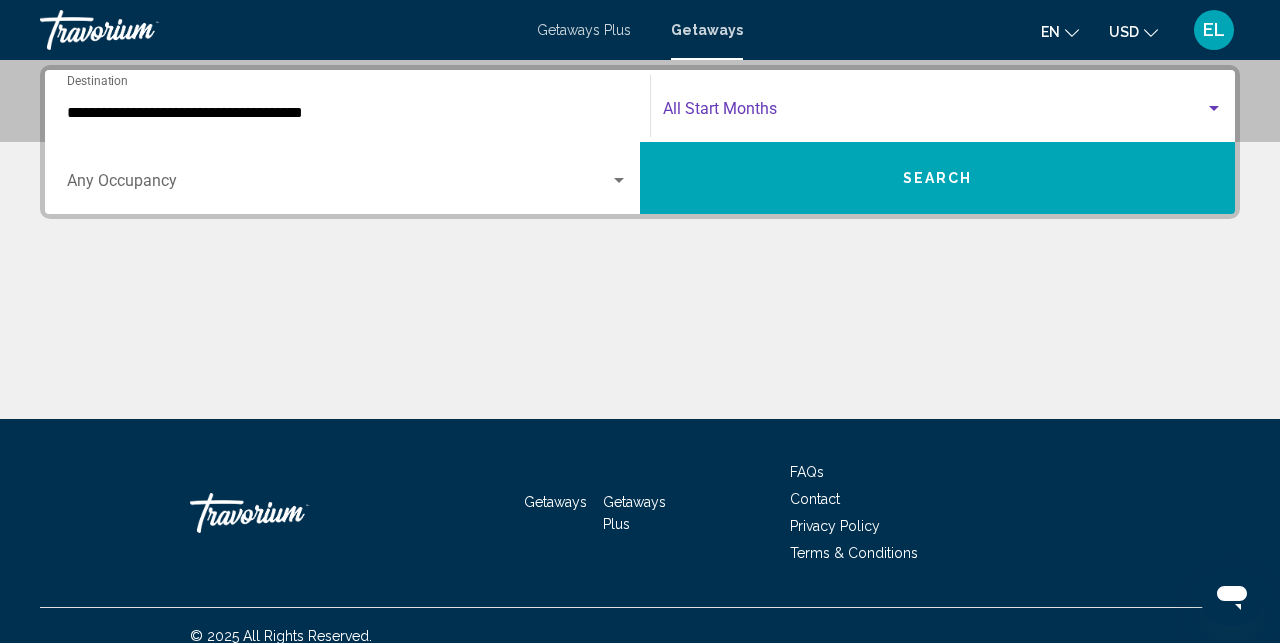 click at bounding box center [934, 113] 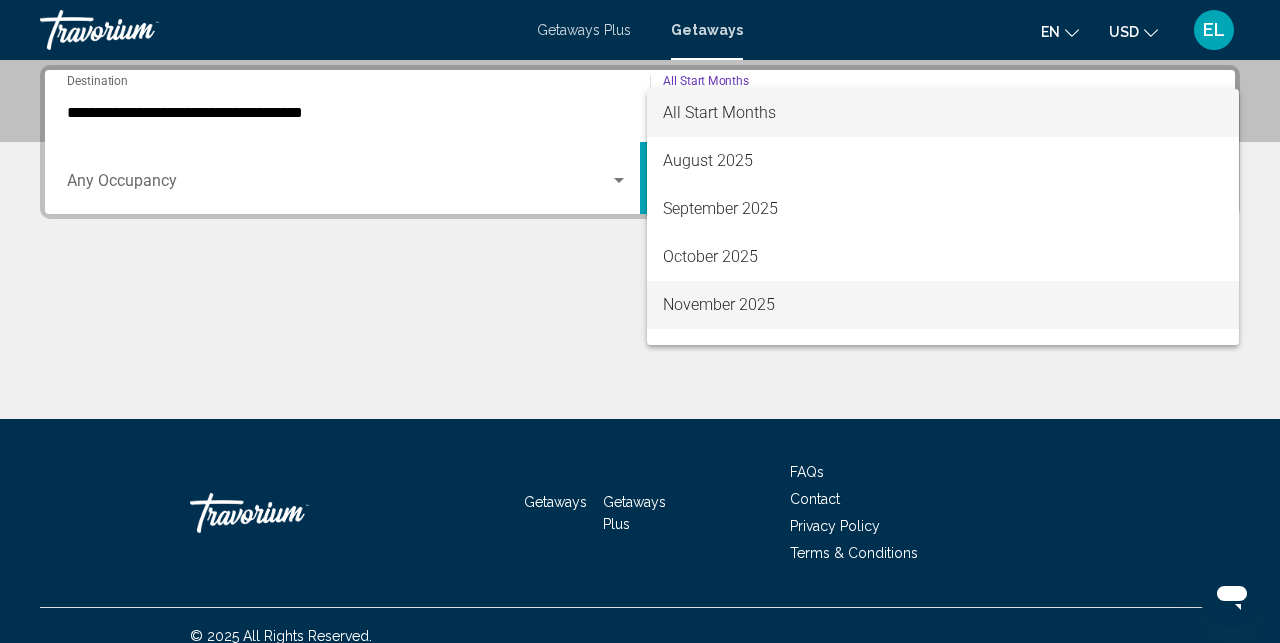 click on "November 2025" at bounding box center [943, 305] 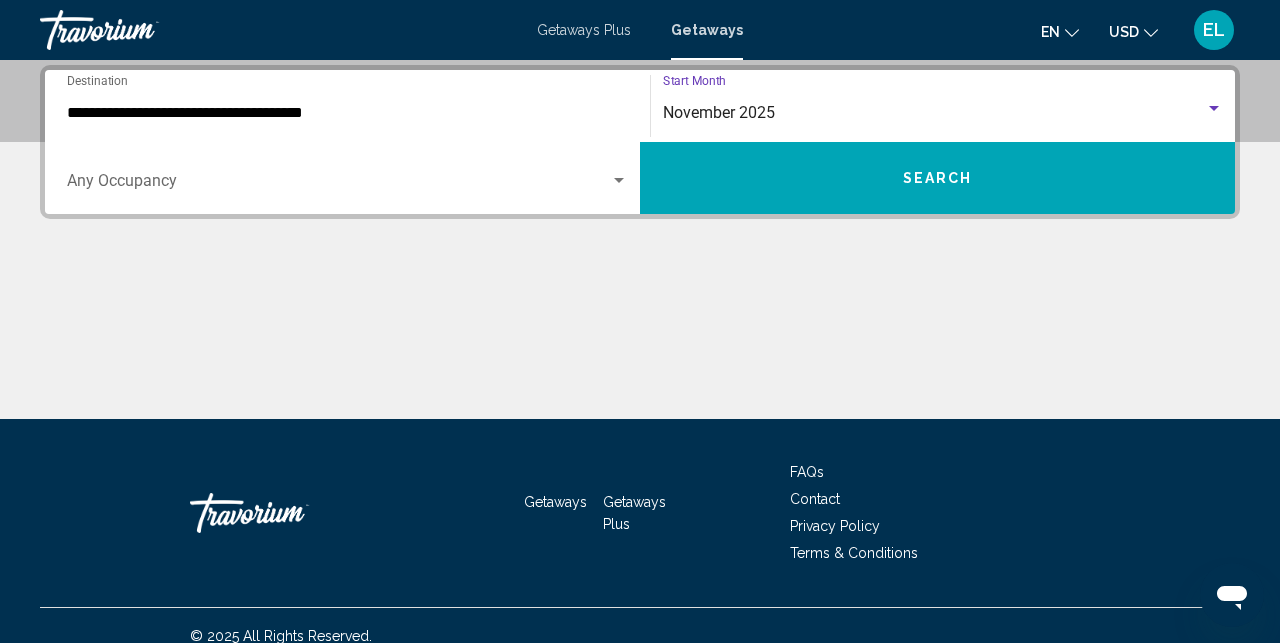 click on "Search" at bounding box center (937, 178) 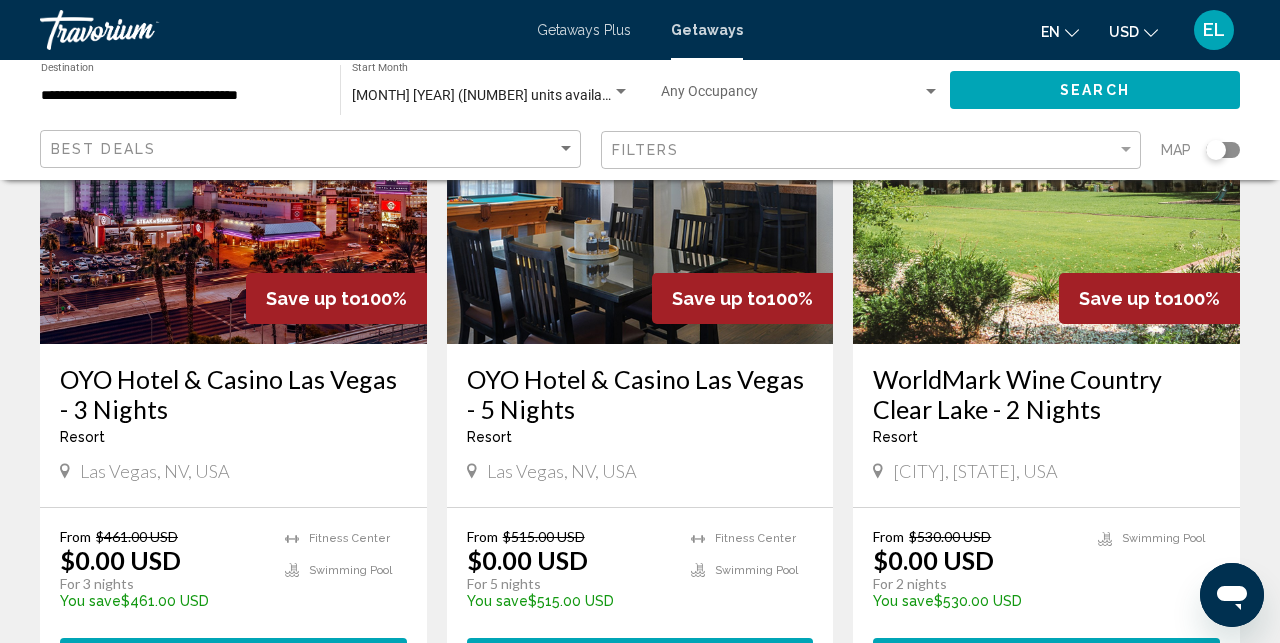 scroll, scrollTop: 344, scrollLeft: 0, axis: vertical 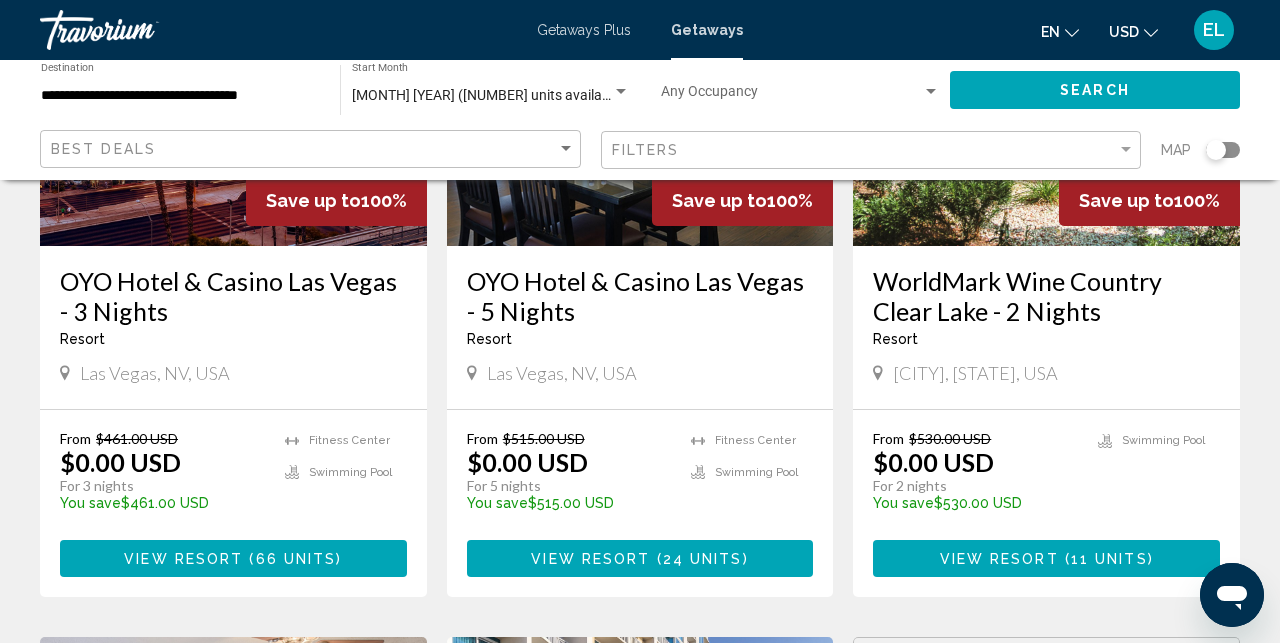 click at bounding box center [233, 86] 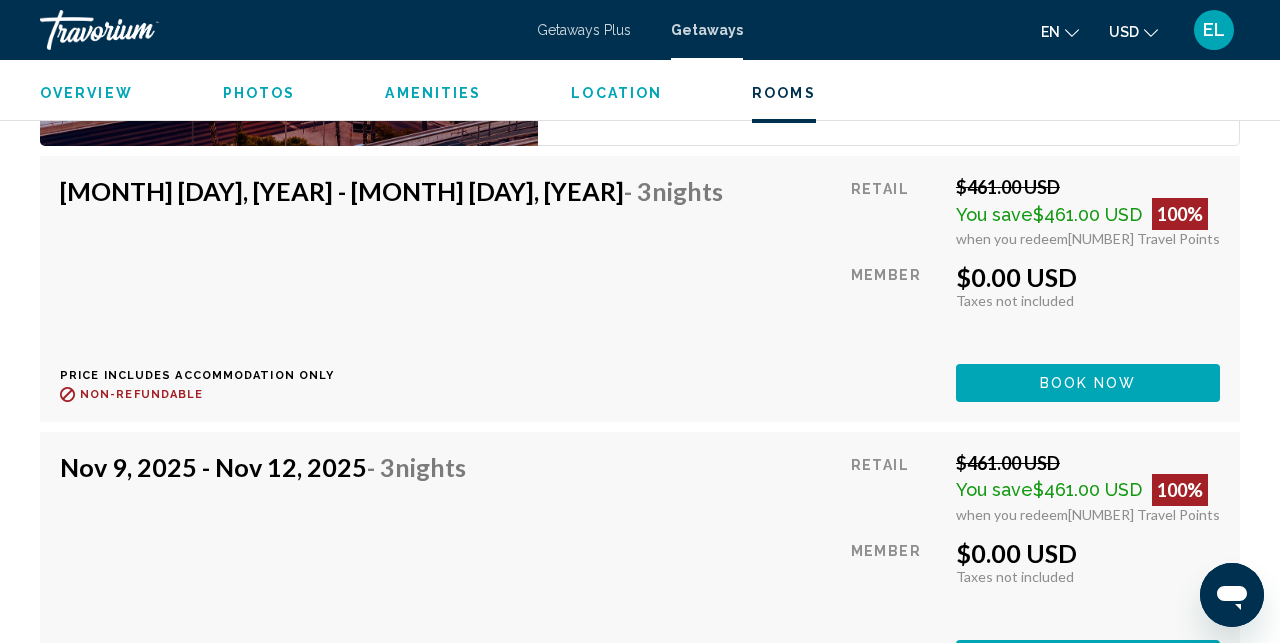 scroll, scrollTop: 3785, scrollLeft: 0, axis: vertical 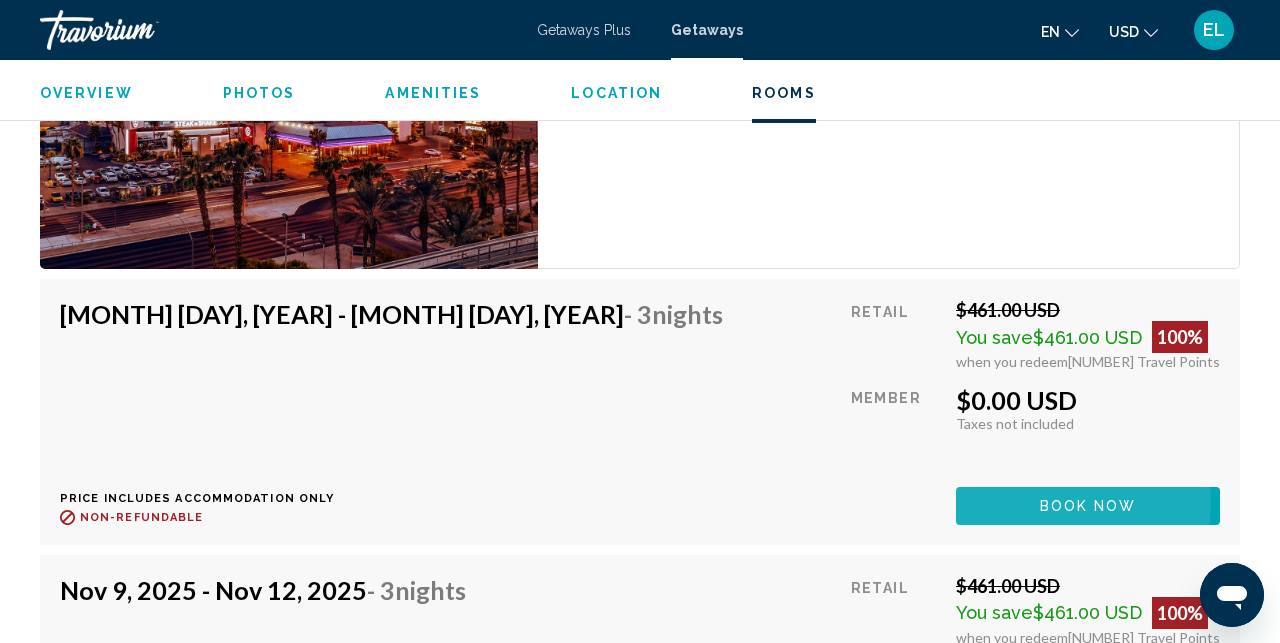click on "Book now" at bounding box center [1088, 507] 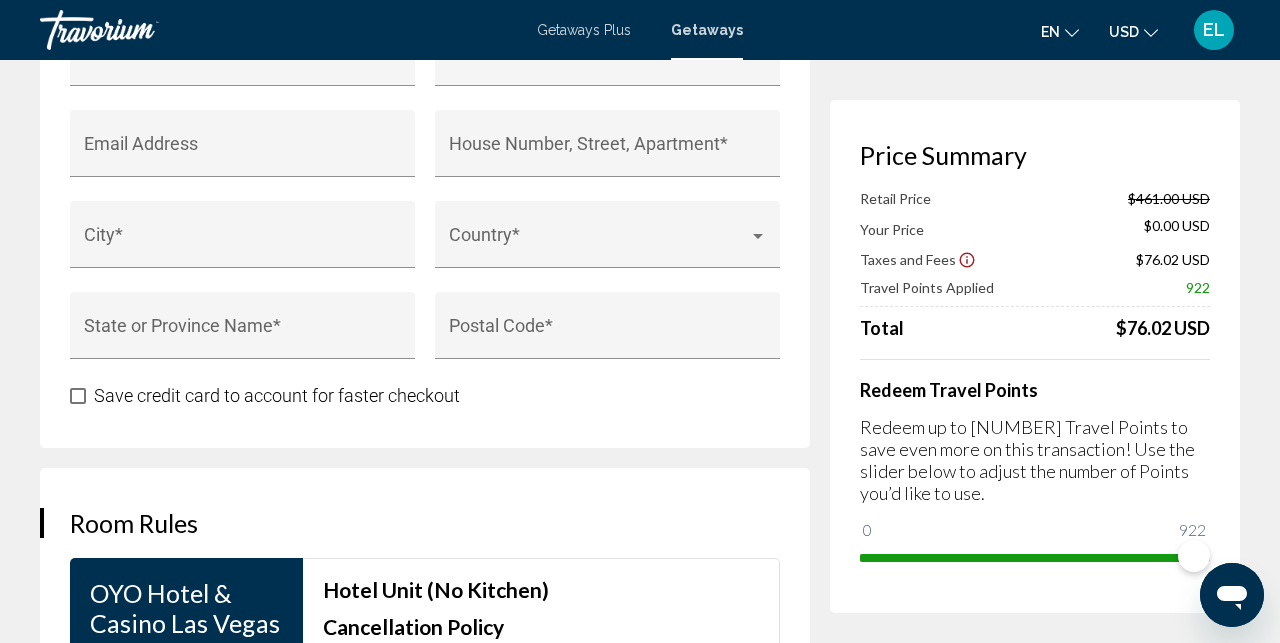 scroll, scrollTop: 1661, scrollLeft: 0, axis: vertical 